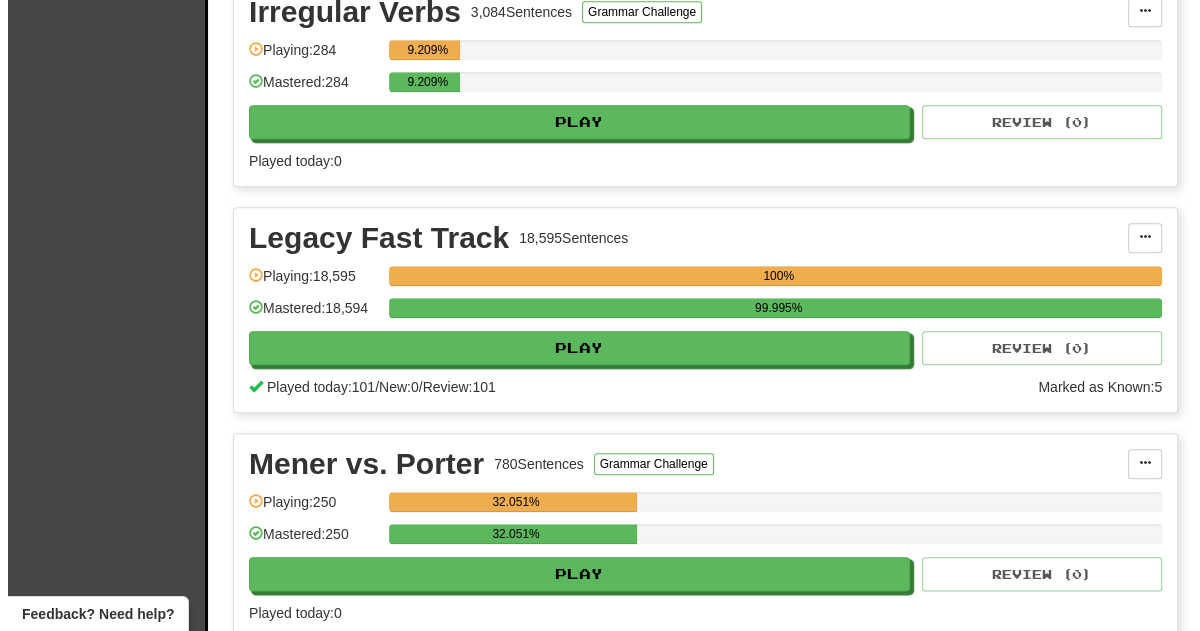 scroll, scrollTop: 1662, scrollLeft: 0, axis: vertical 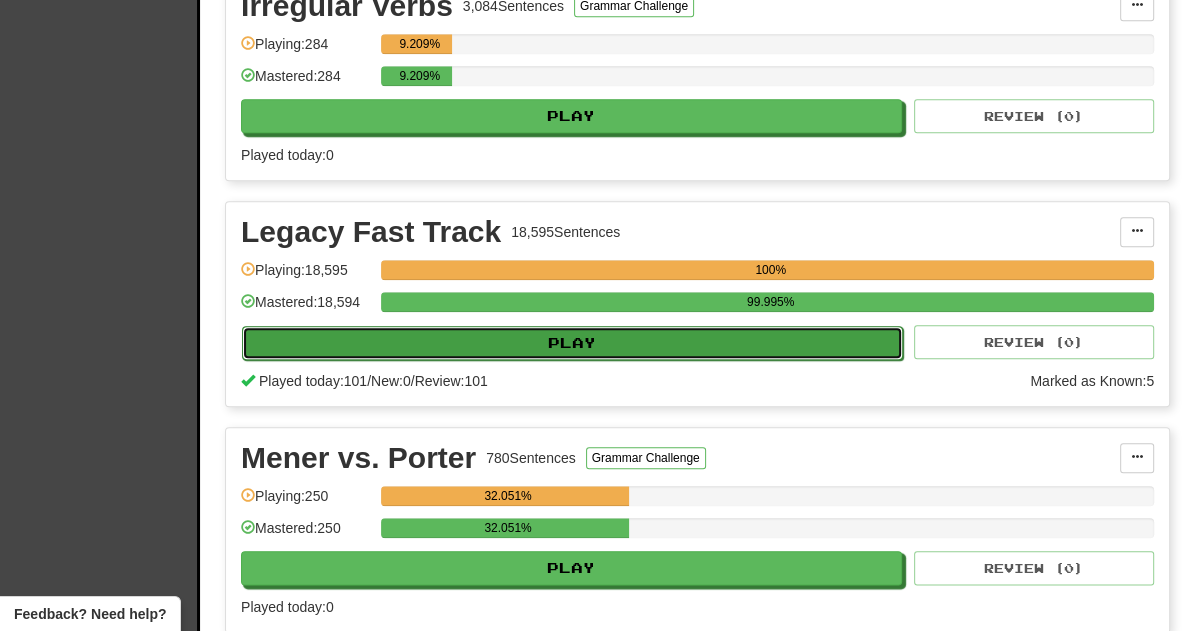 click on "Play" at bounding box center (572, 343) 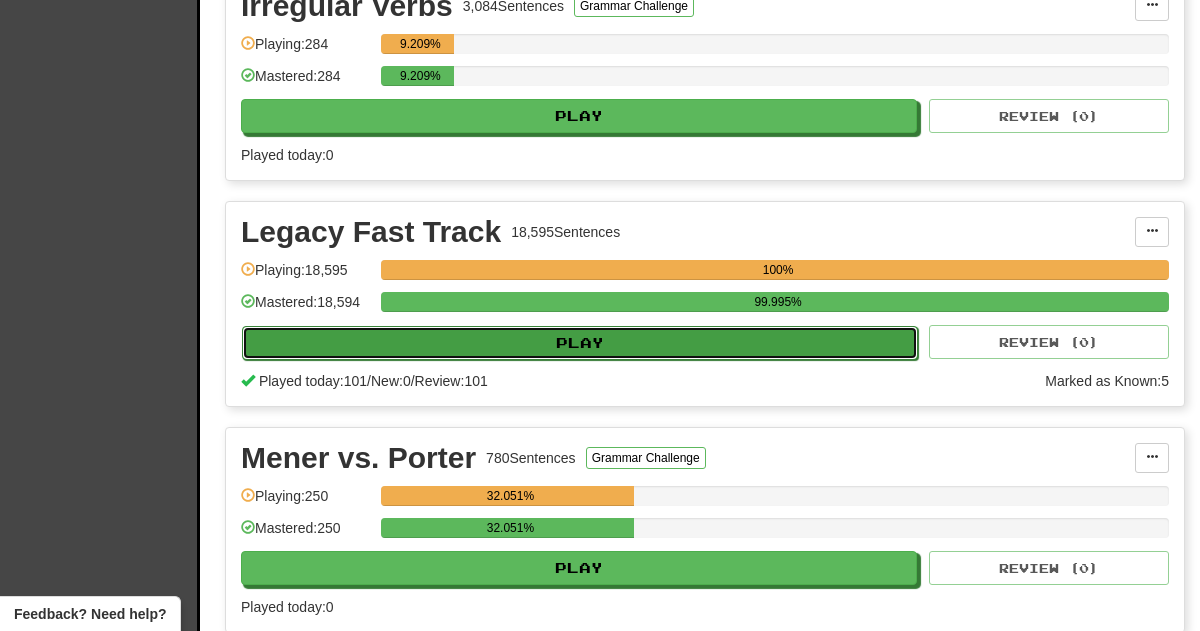 select on "**" 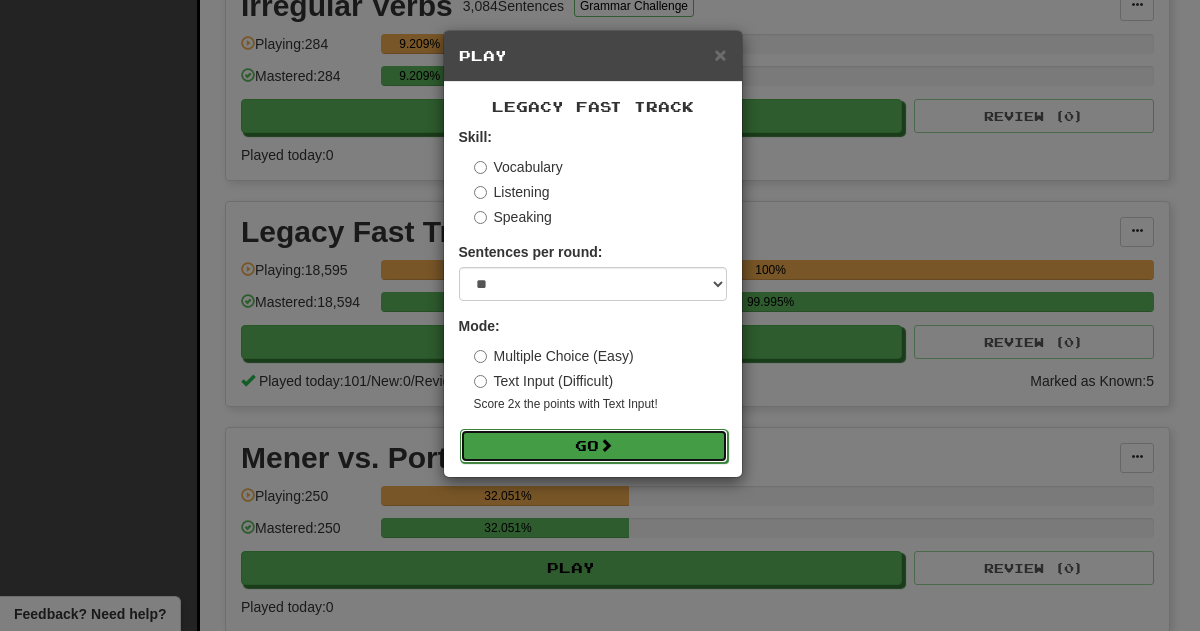 click on "Go" at bounding box center [594, 446] 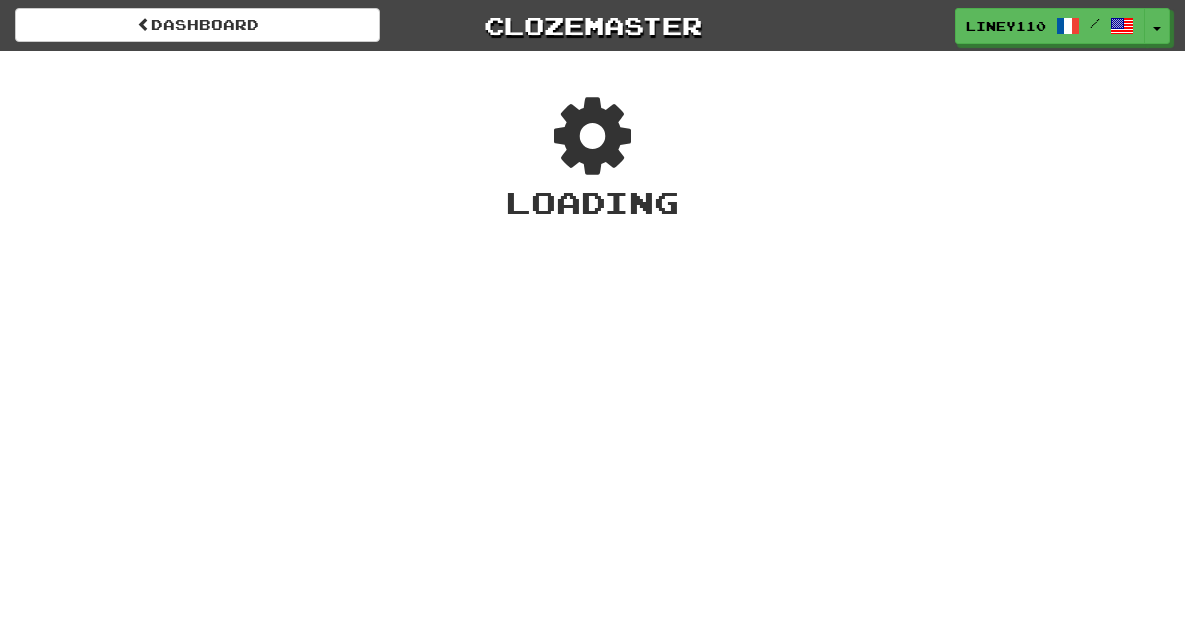 scroll, scrollTop: 0, scrollLeft: 0, axis: both 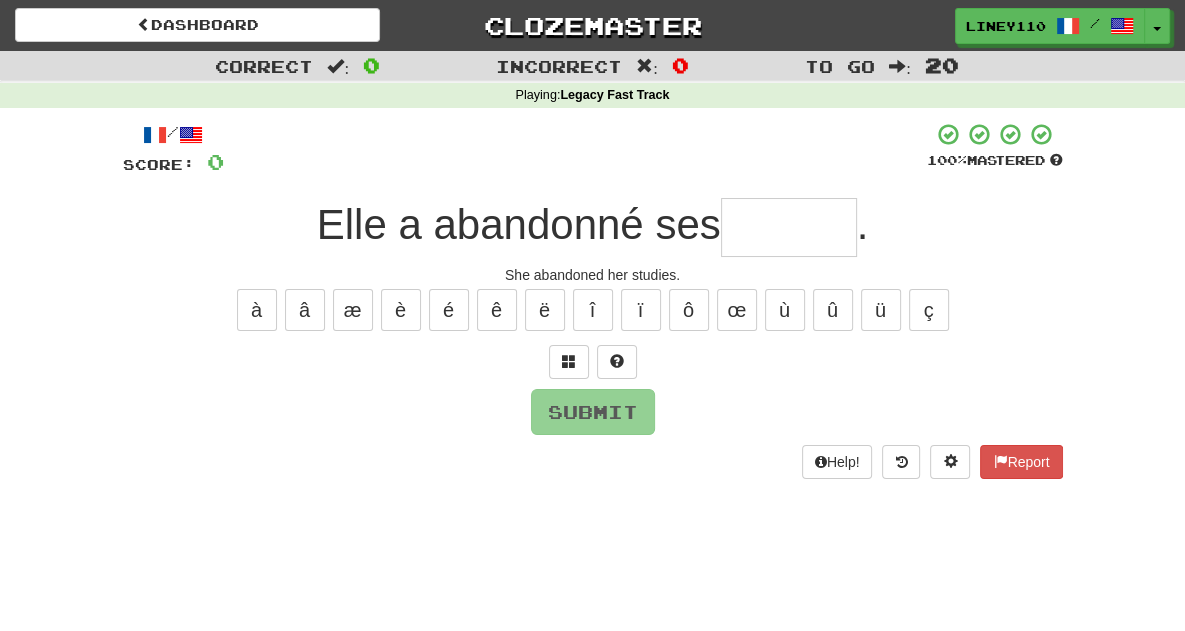 click at bounding box center (789, 227) 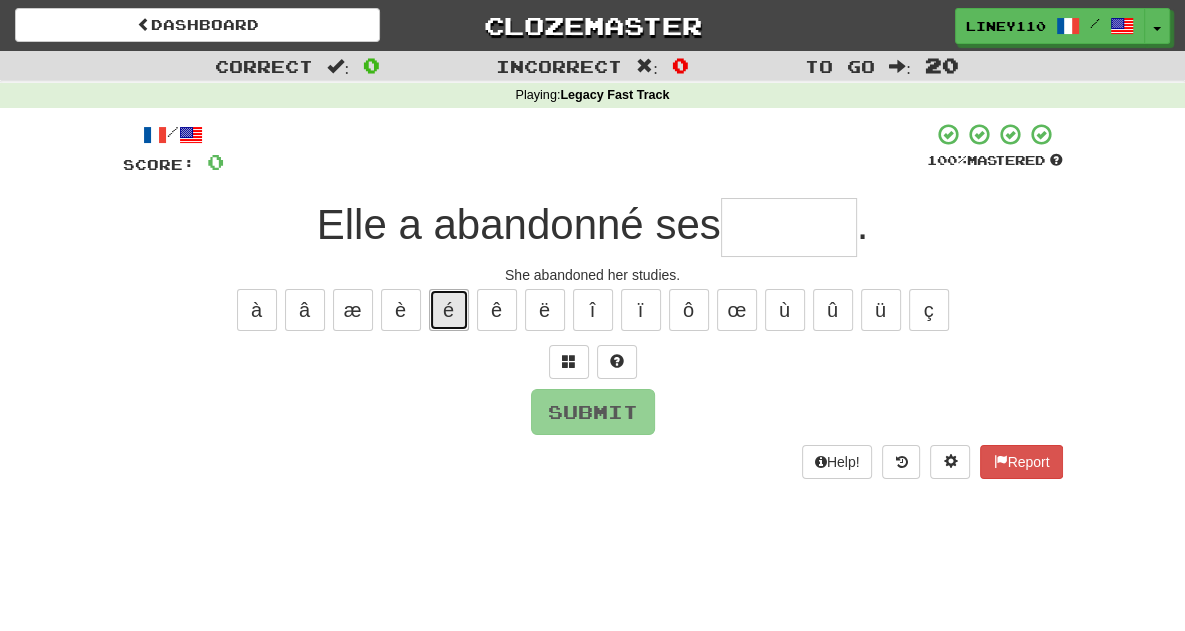 click on "é" at bounding box center [449, 310] 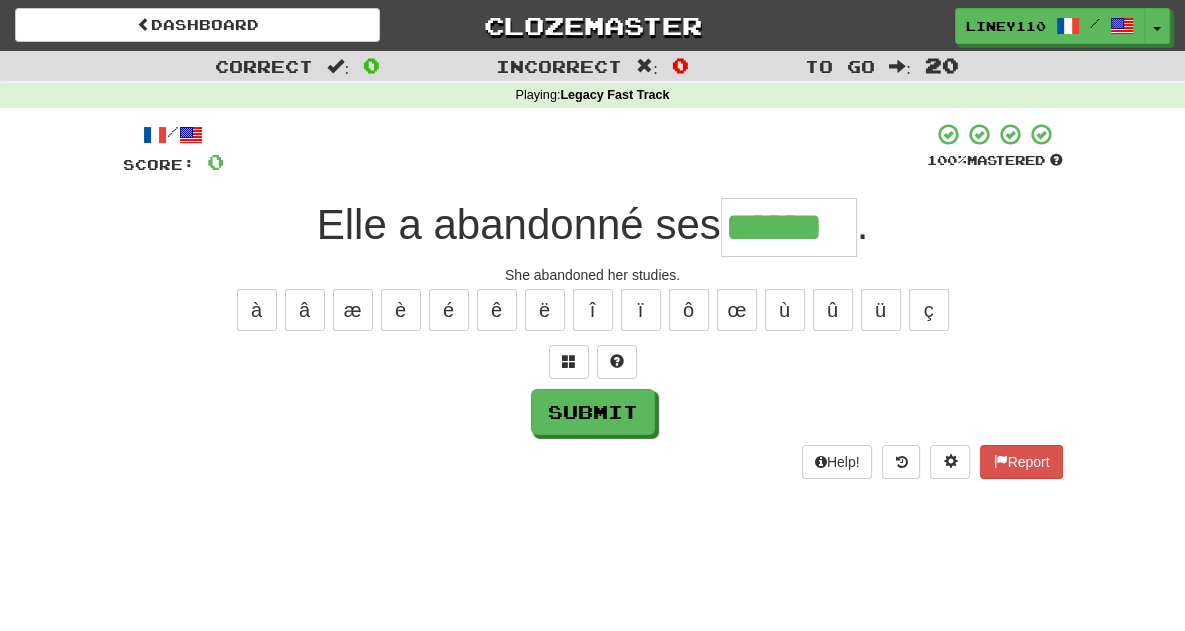 type on "******" 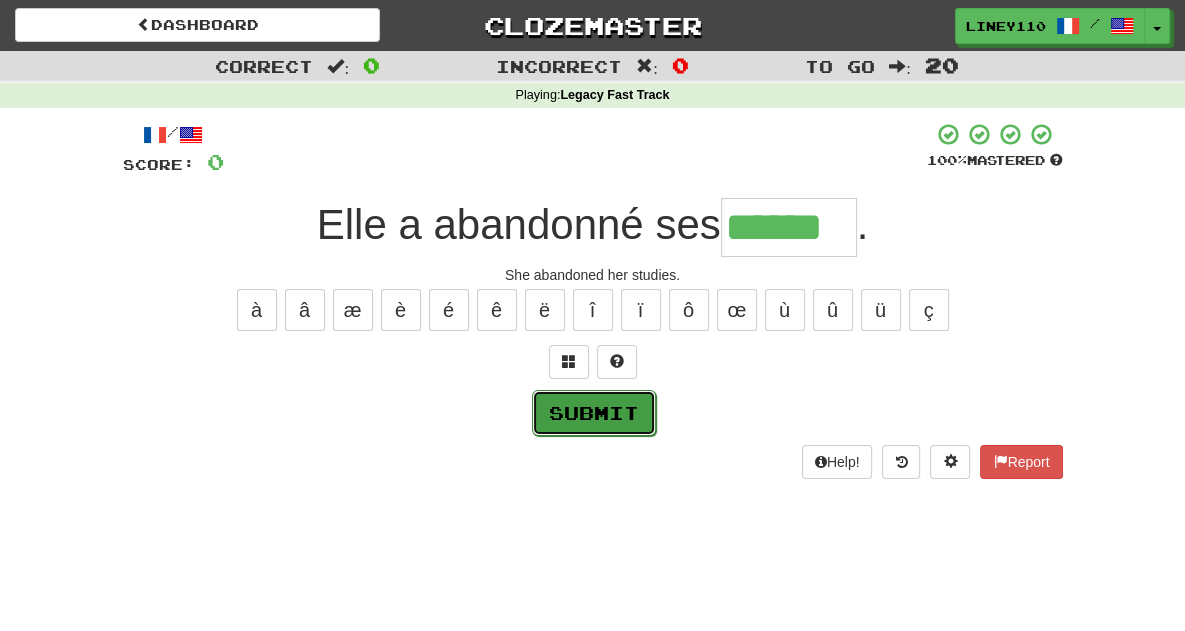 click on "Submit" at bounding box center [594, 413] 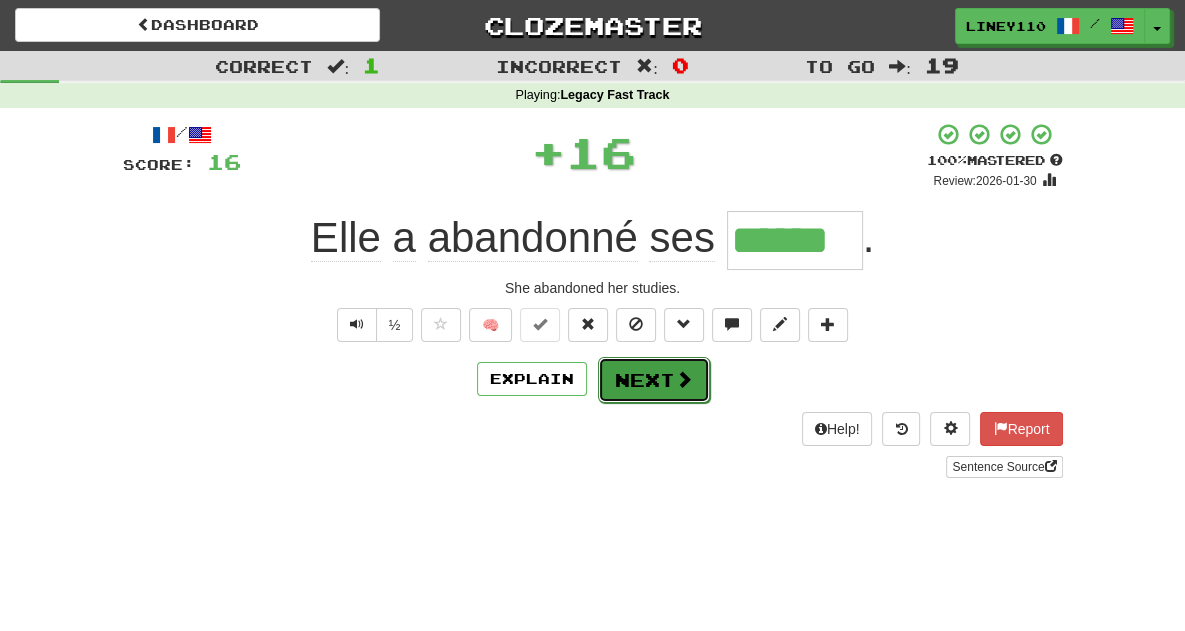 click on "Next" at bounding box center [654, 380] 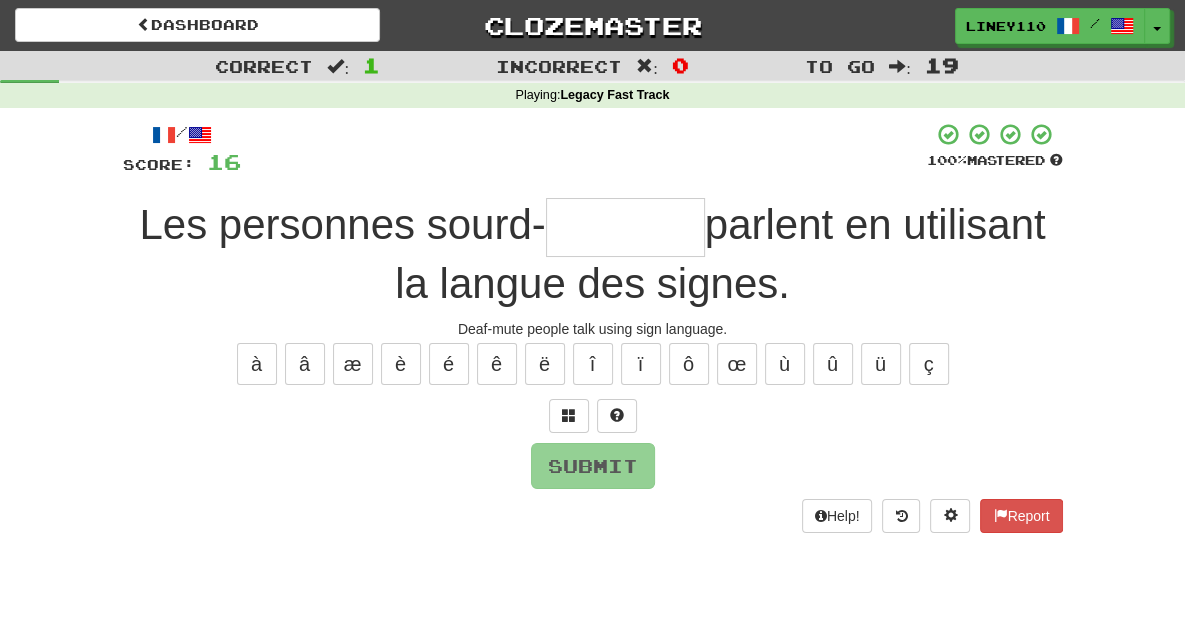 click at bounding box center [625, 227] 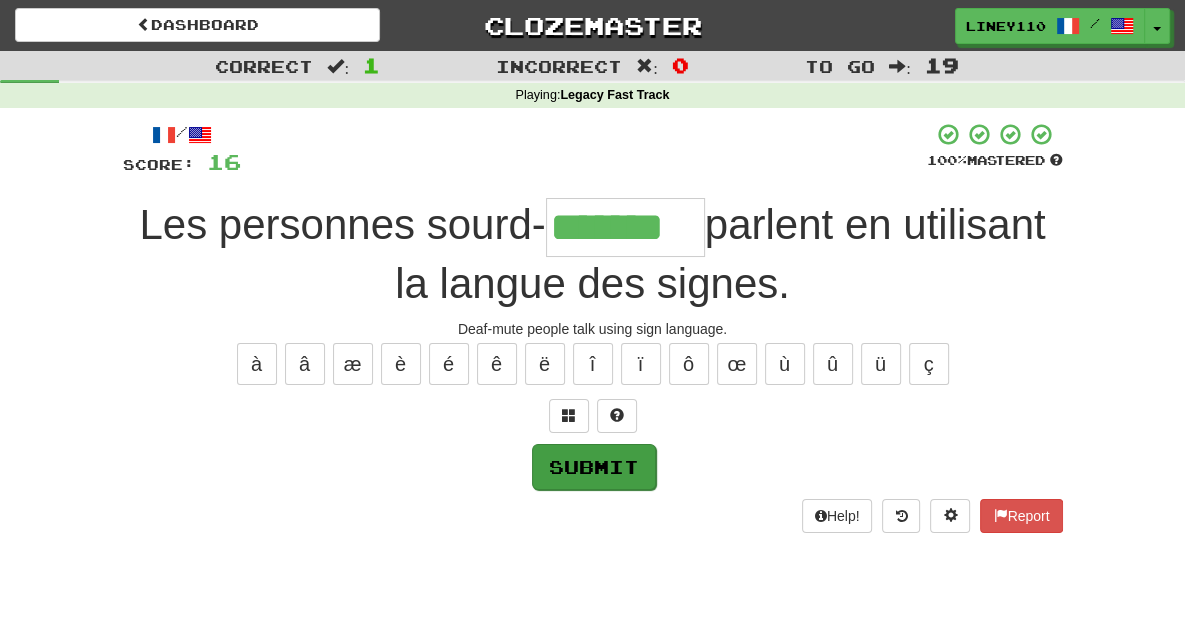 type on "*******" 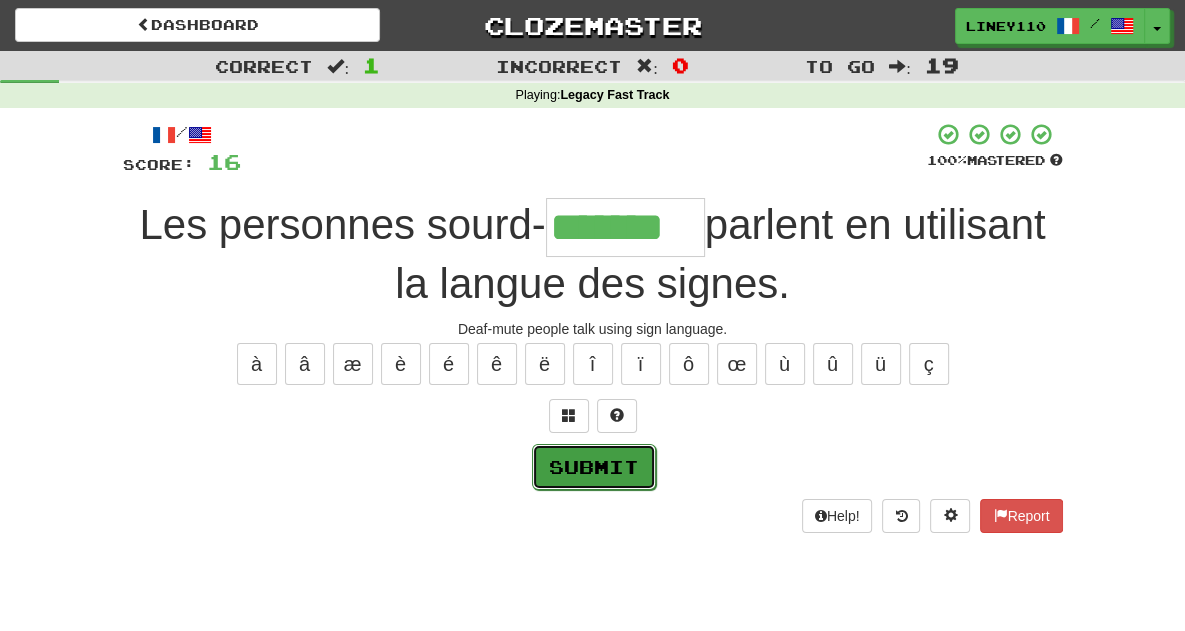 click on "Submit" at bounding box center (594, 467) 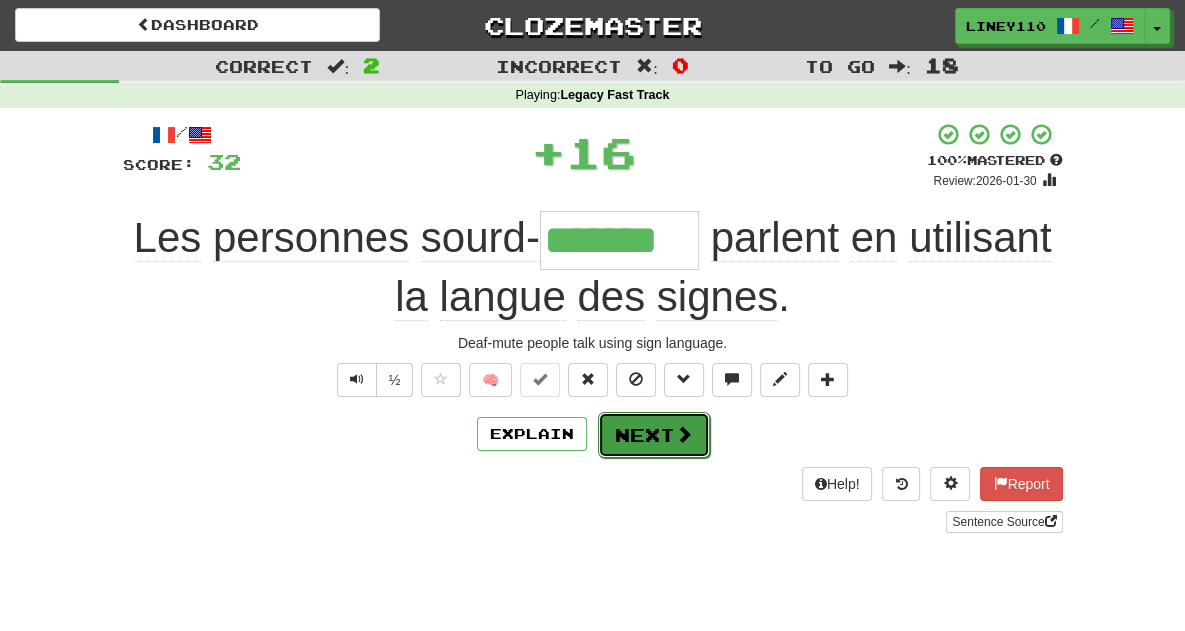 click on "Next" at bounding box center [654, 435] 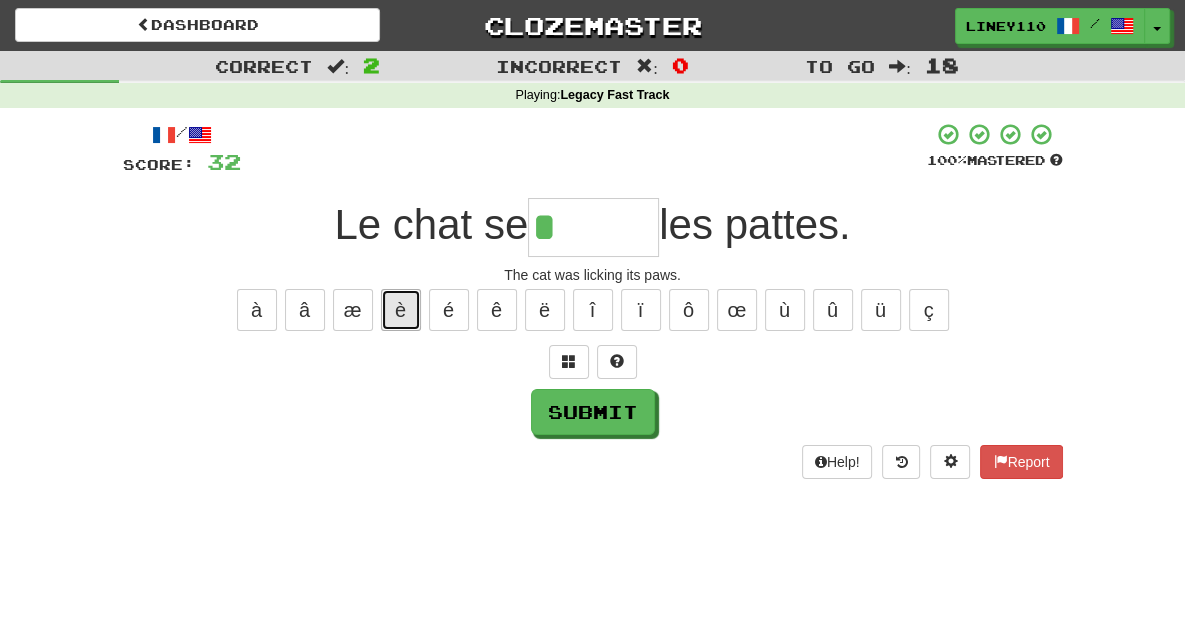 click on "è" at bounding box center (401, 310) 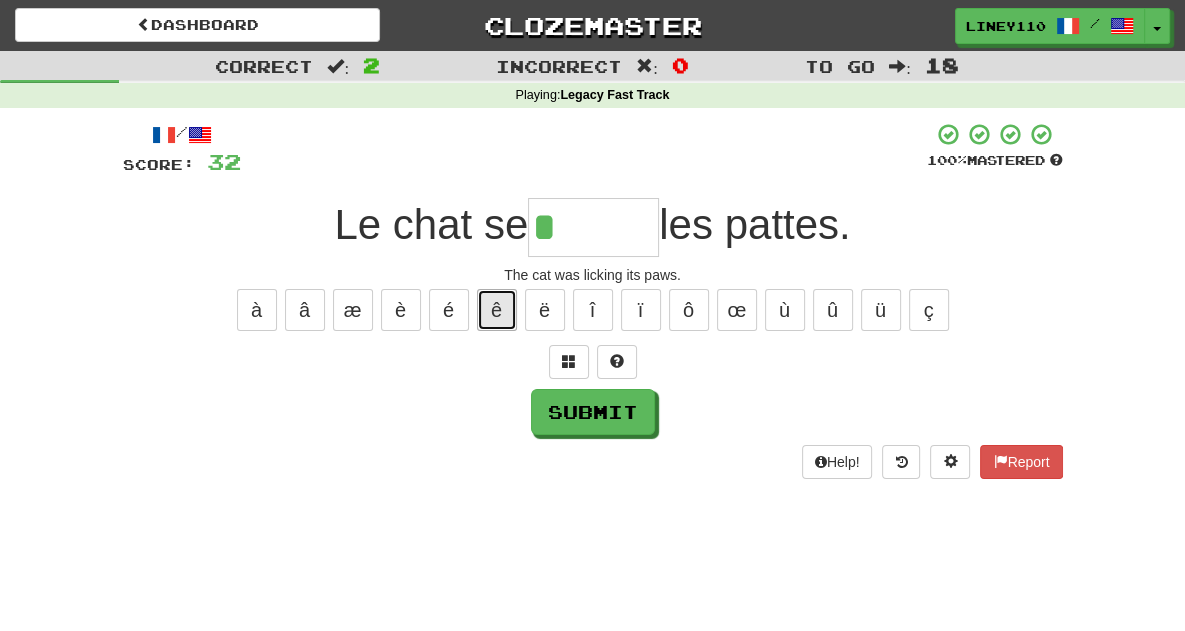 click on "ê" at bounding box center [497, 310] 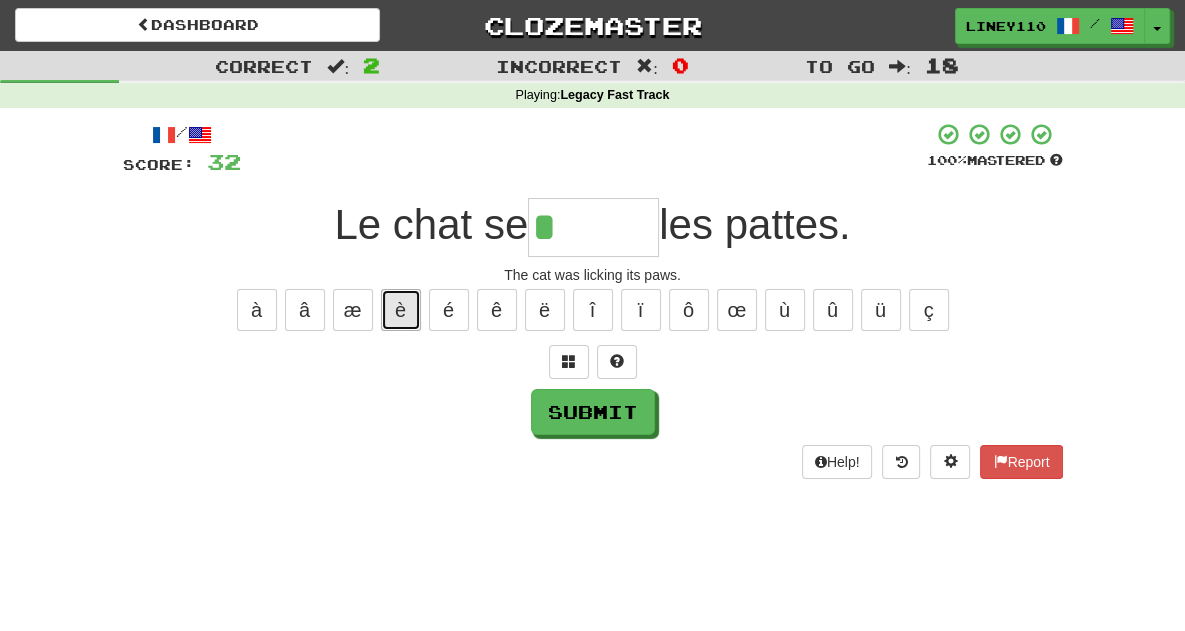 click on "è" at bounding box center (401, 310) 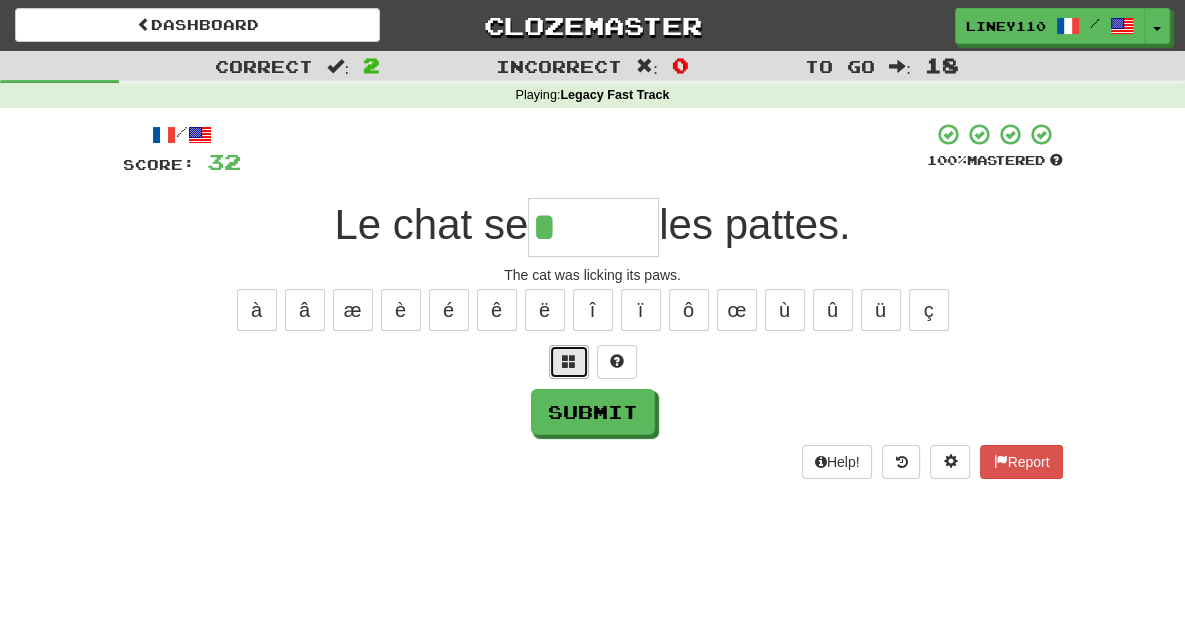 click at bounding box center [569, 362] 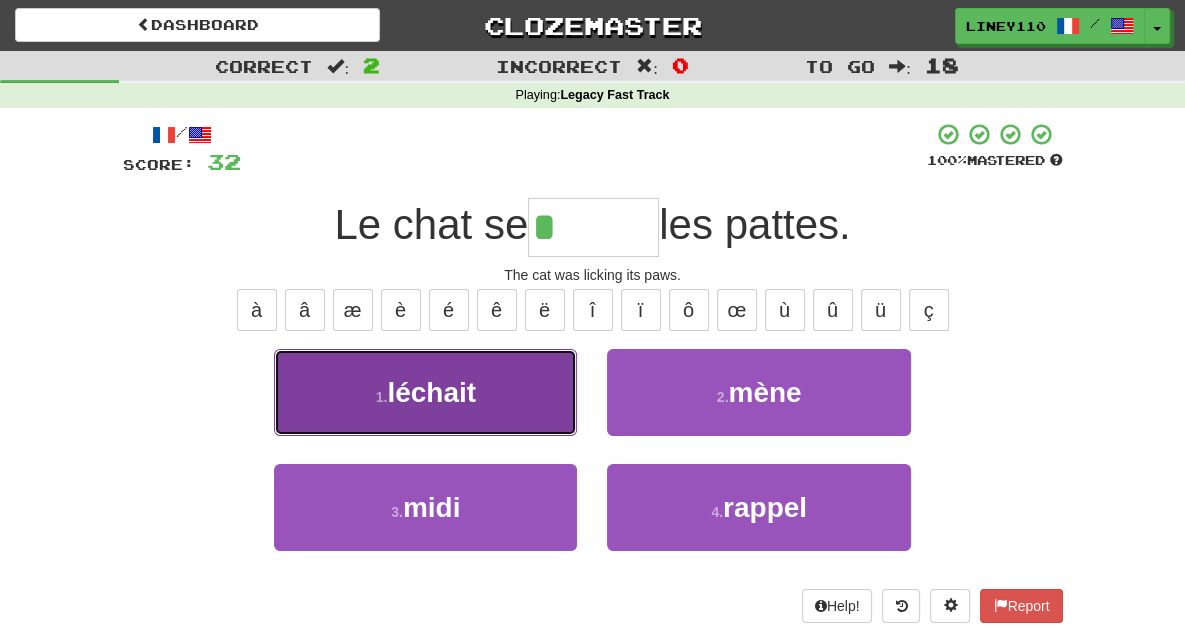 click on "1 .  léchait" at bounding box center (425, 392) 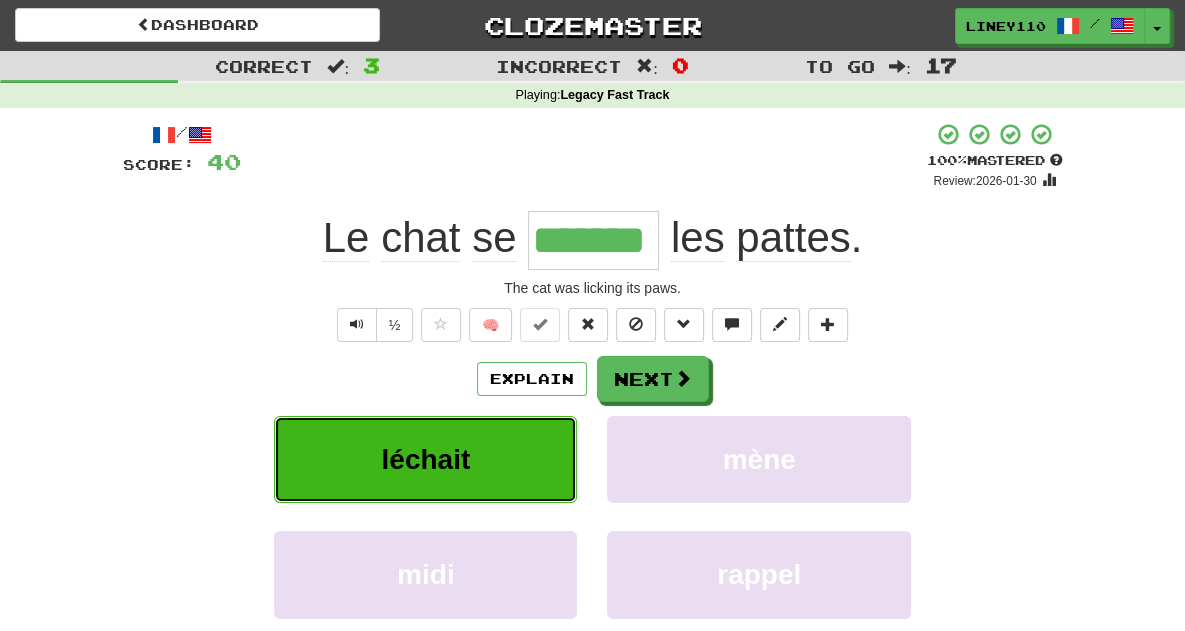 click on "léchait" at bounding box center (425, 459) 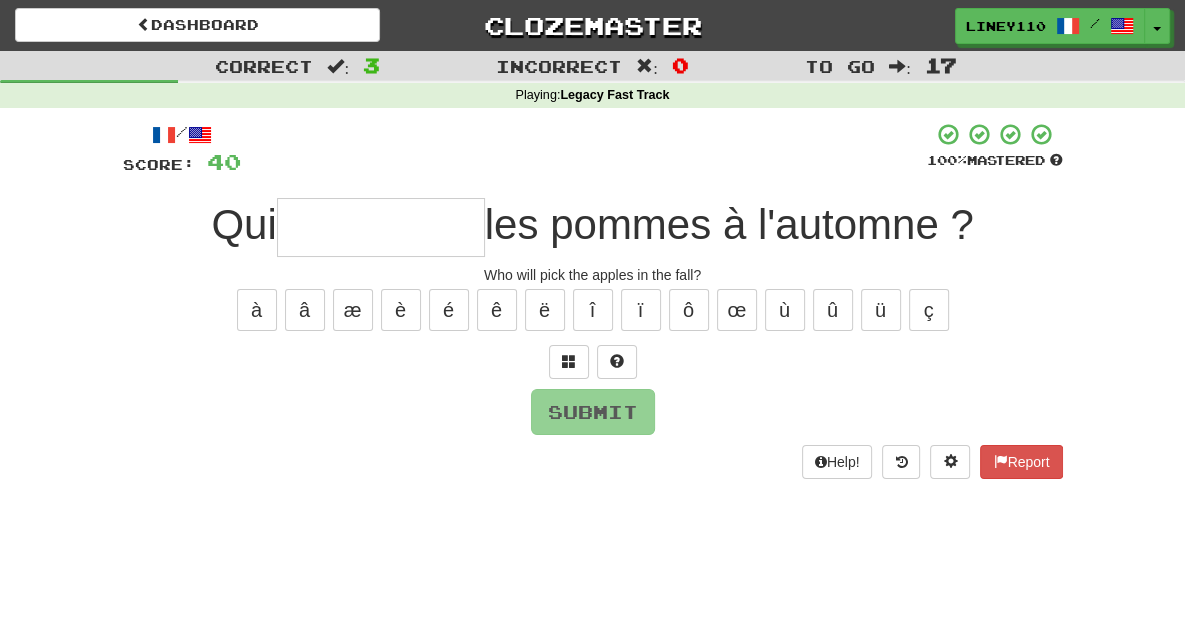 click at bounding box center (381, 227) 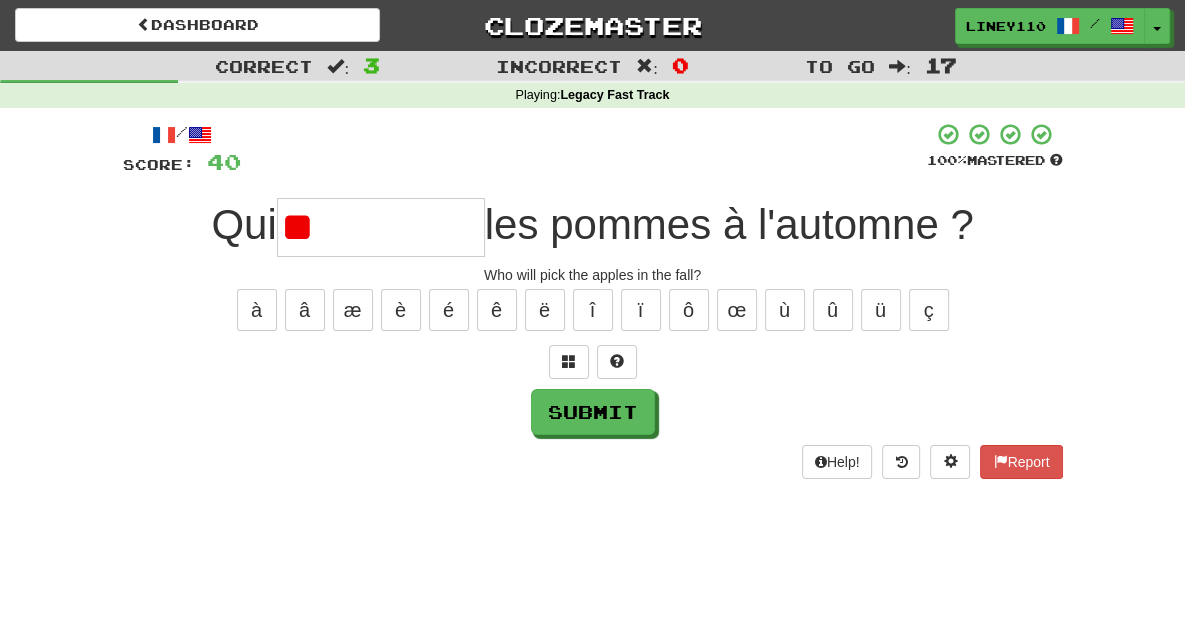 type on "*" 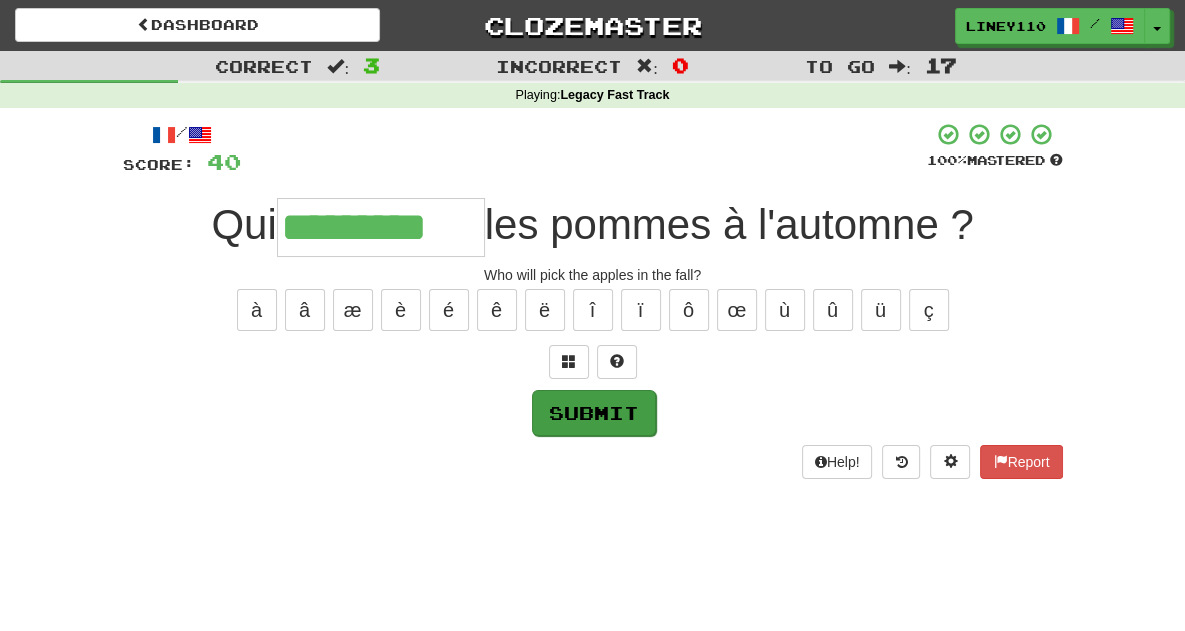 type on "*********" 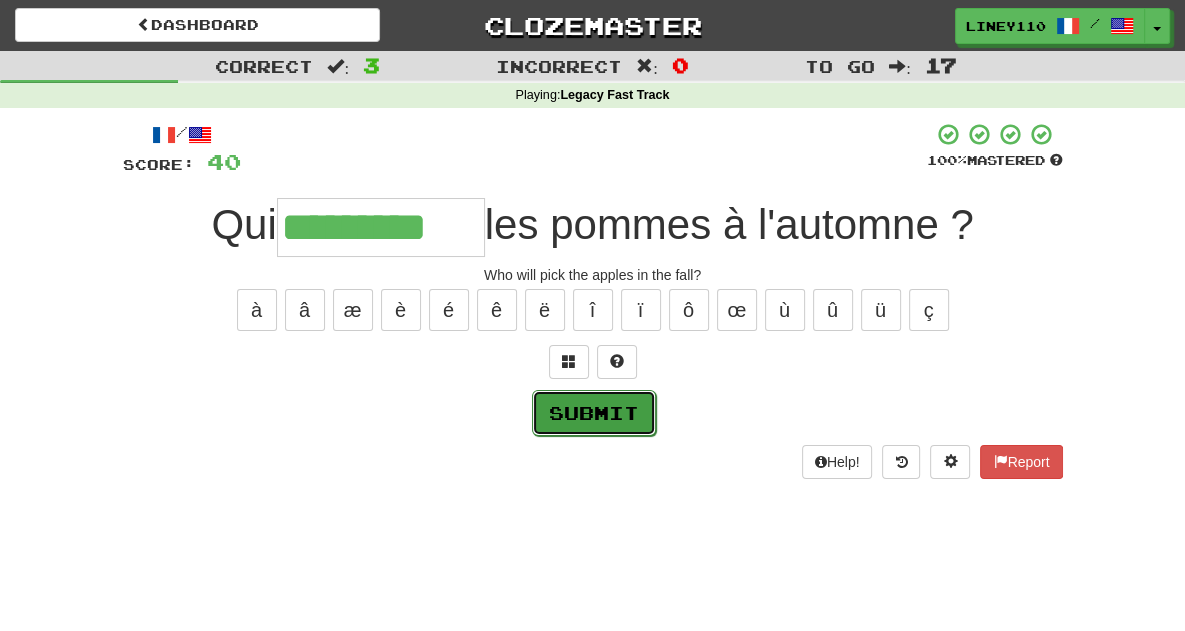 click on "Submit" at bounding box center (594, 413) 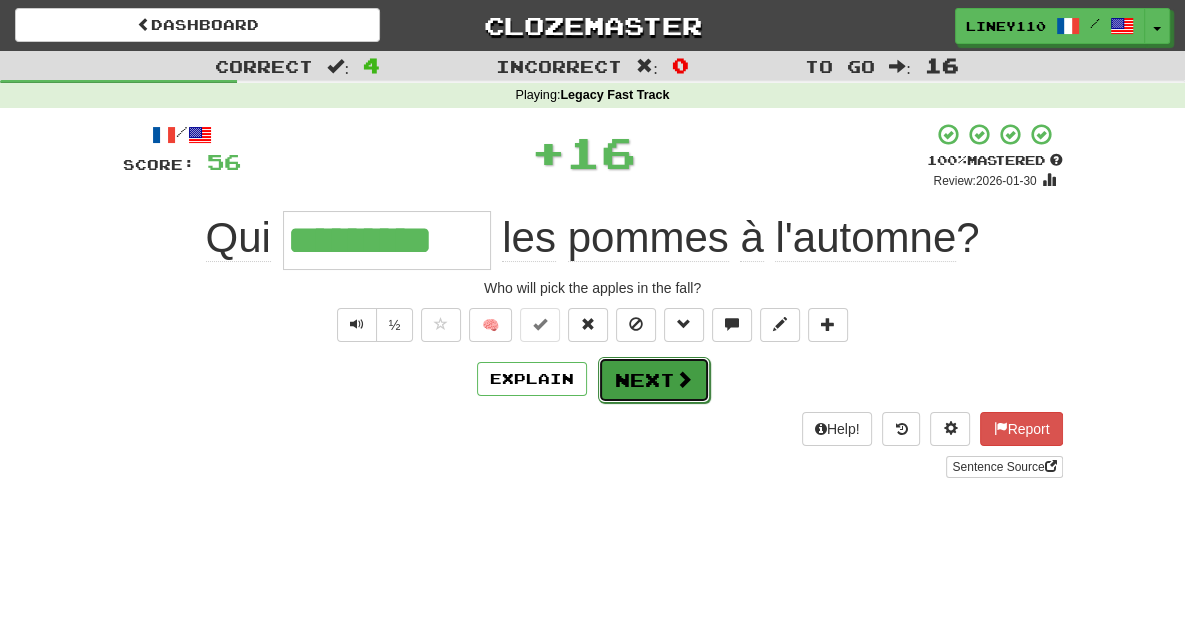 click on "Next" at bounding box center [654, 380] 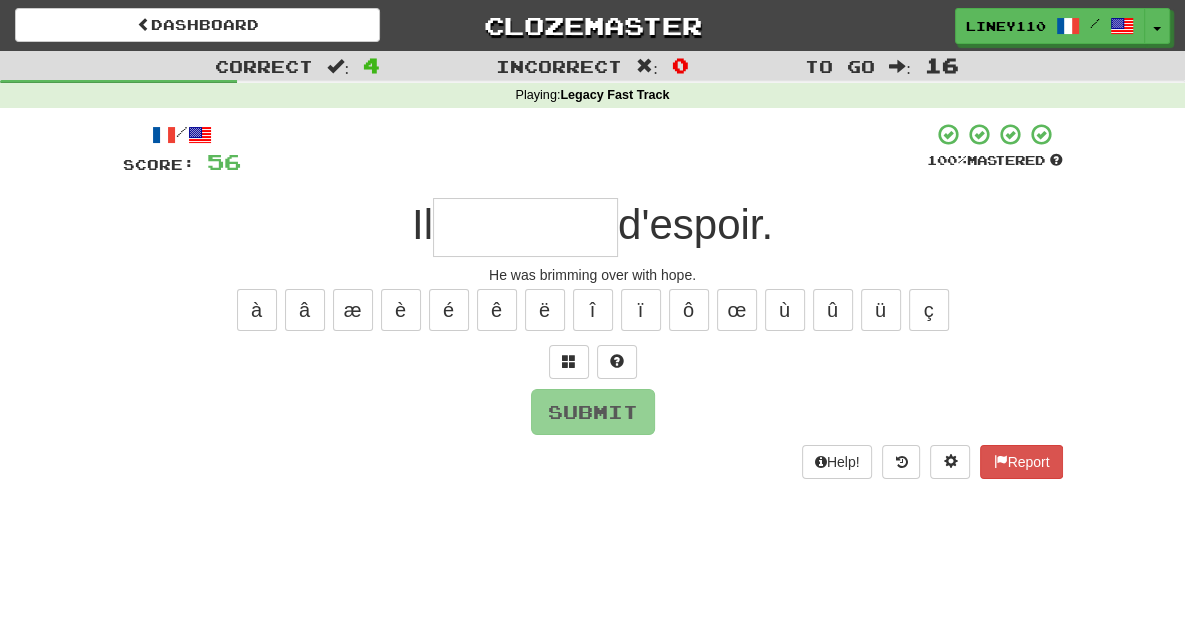 click at bounding box center [525, 227] 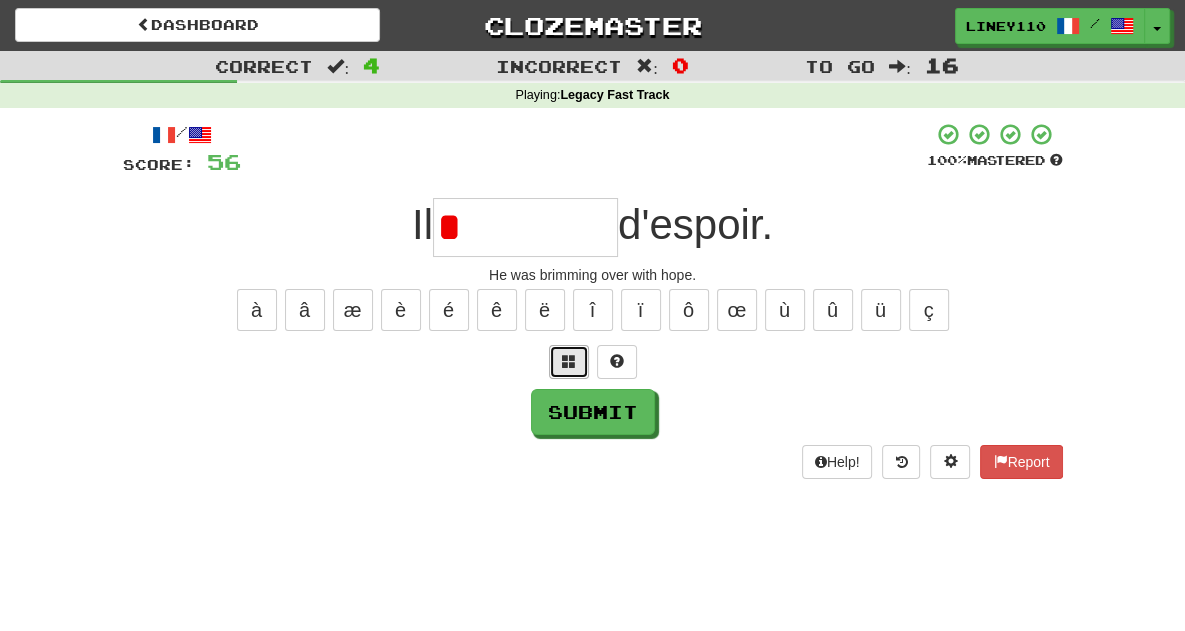 click at bounding box center (569, 361) 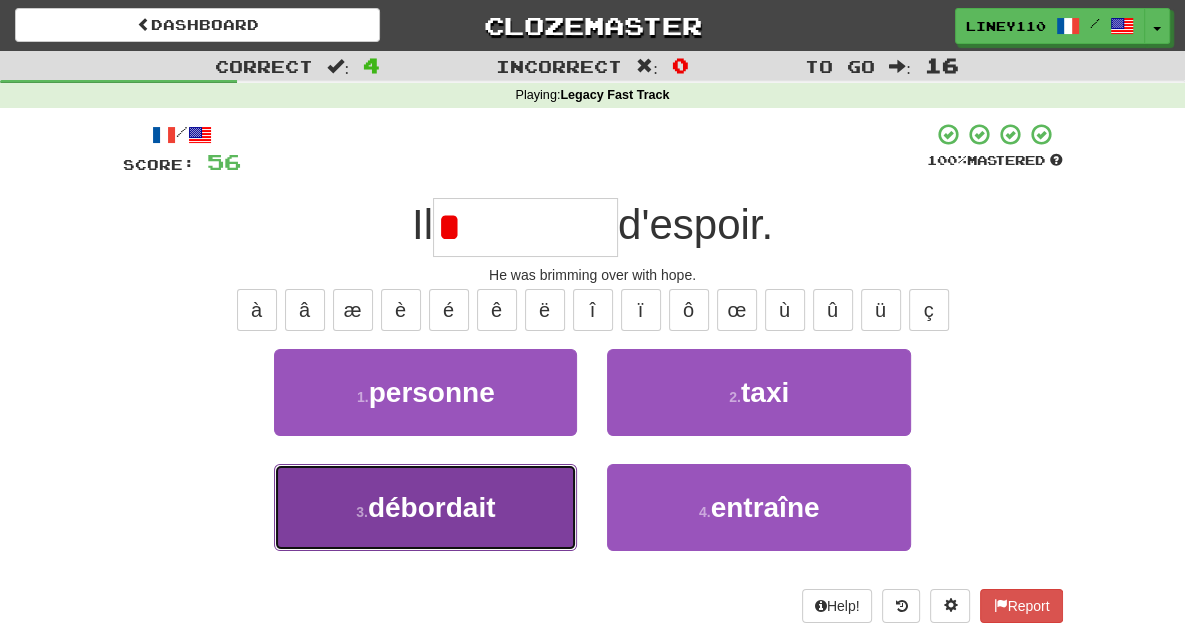 click on "débordait" at bounding box center [432, 507] 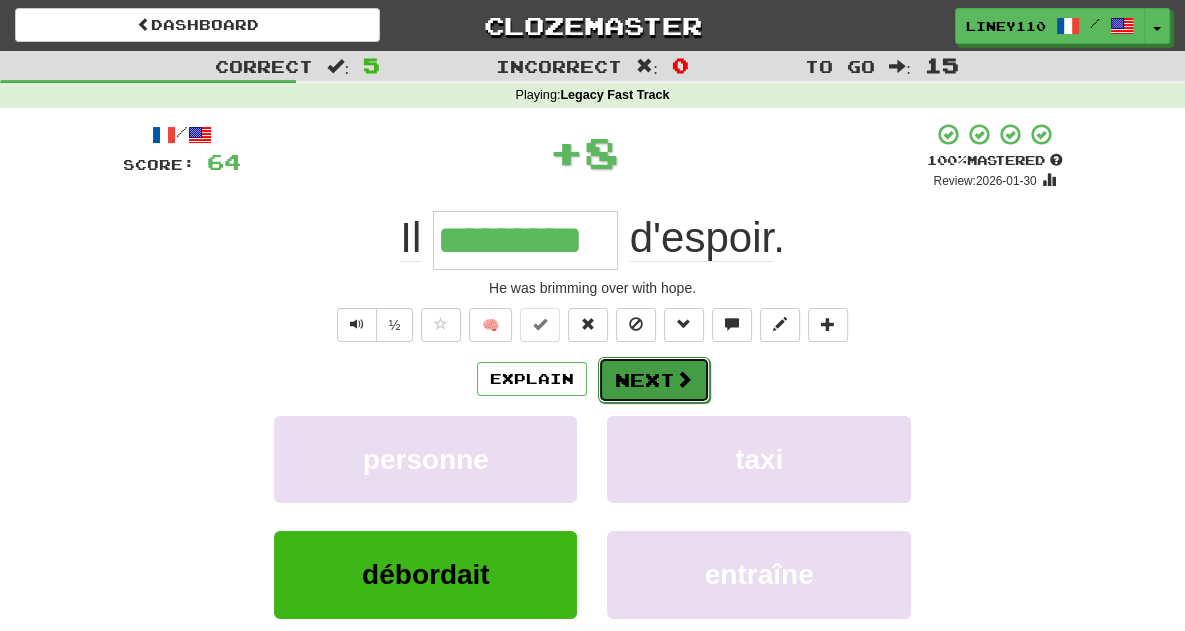 click on "Next" at bounding box center [654, 380] 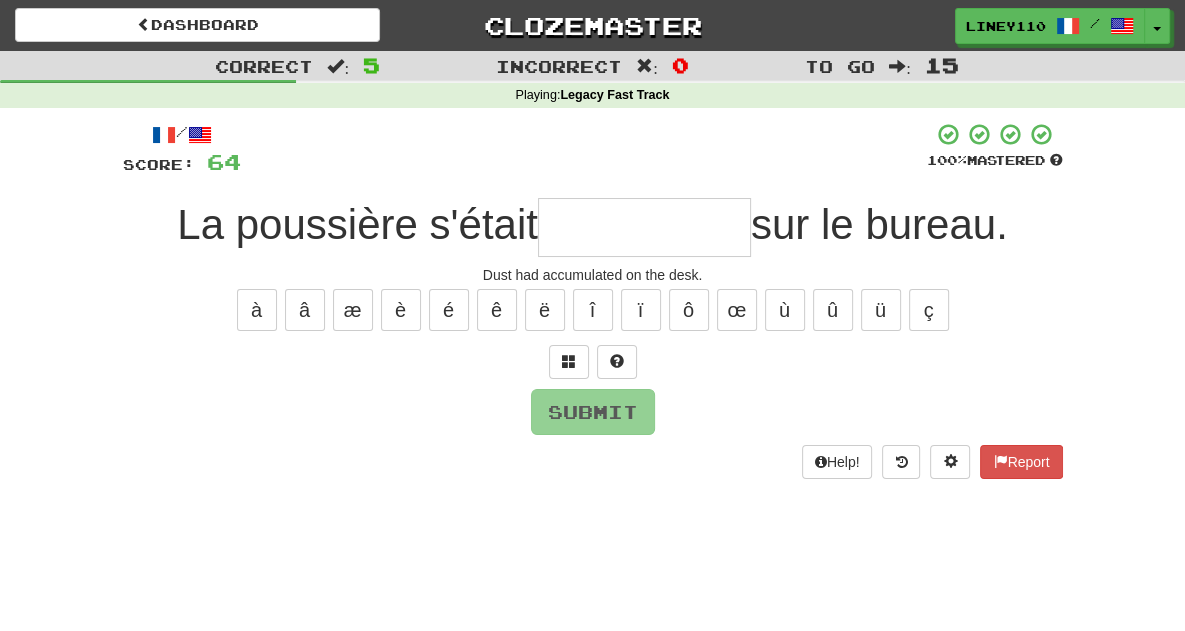 click at bounding box center [644, 227] 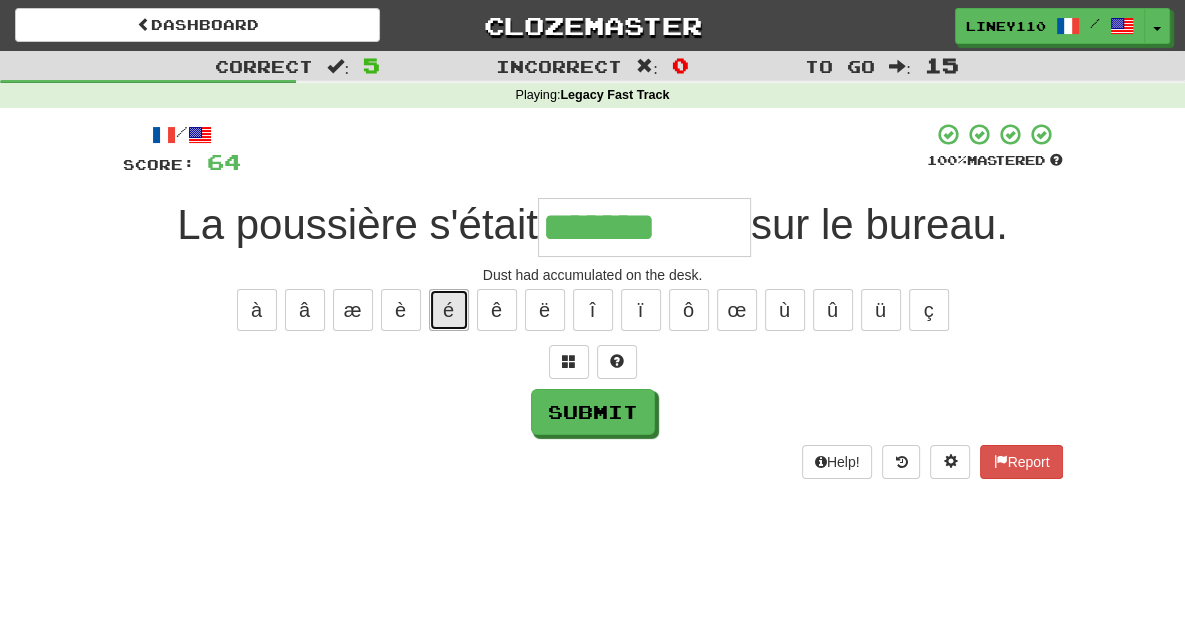 click on "é" at bounding box center [449, 310] 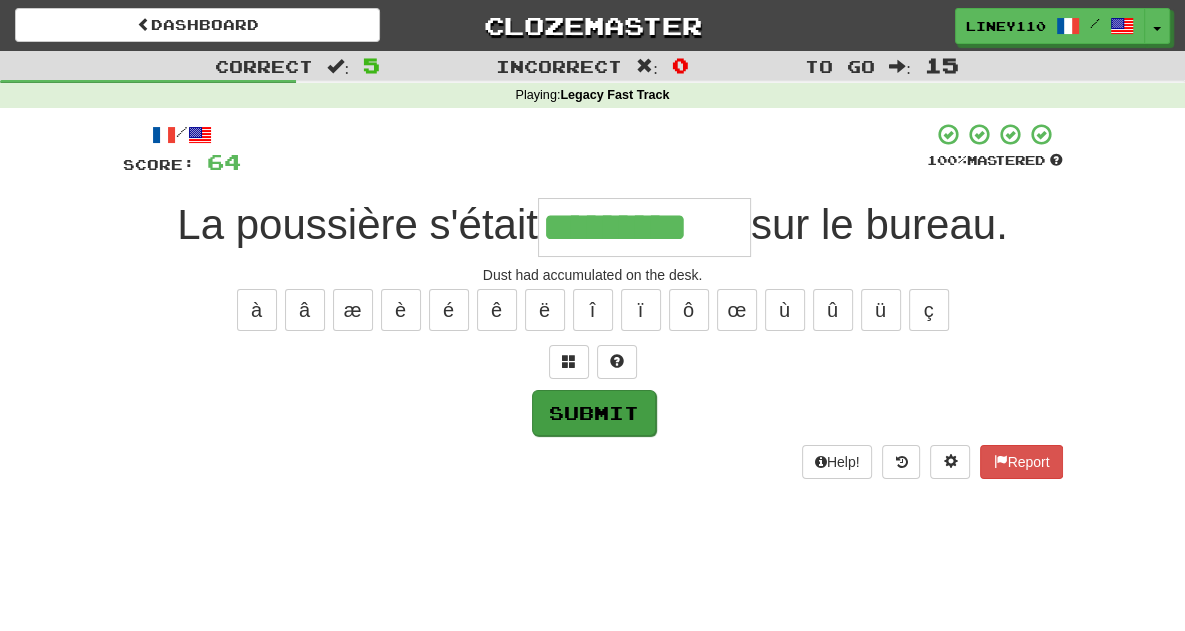 type on "*********" 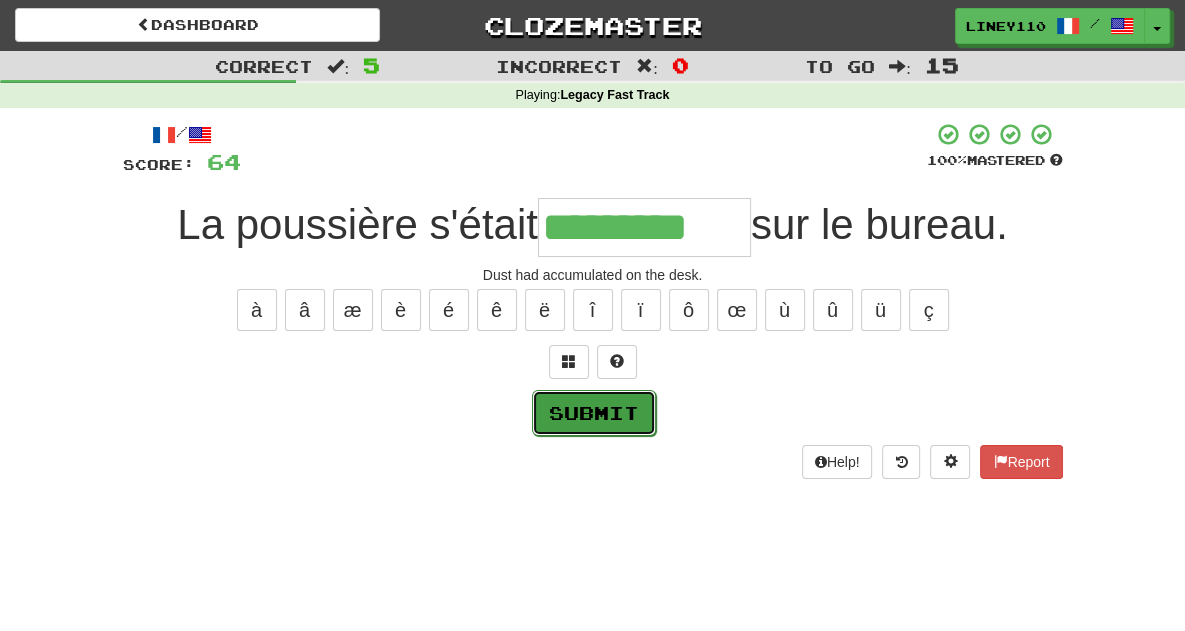 click on "Submit" at bounding box center [594, 413] 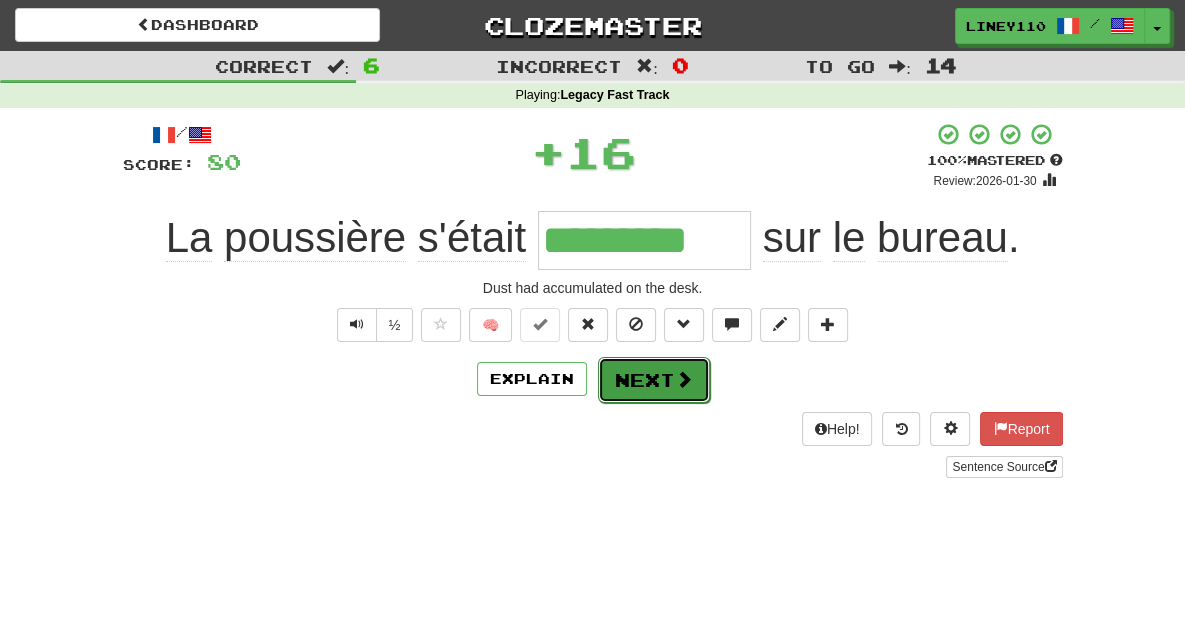 click at bounding box center [684, 379] 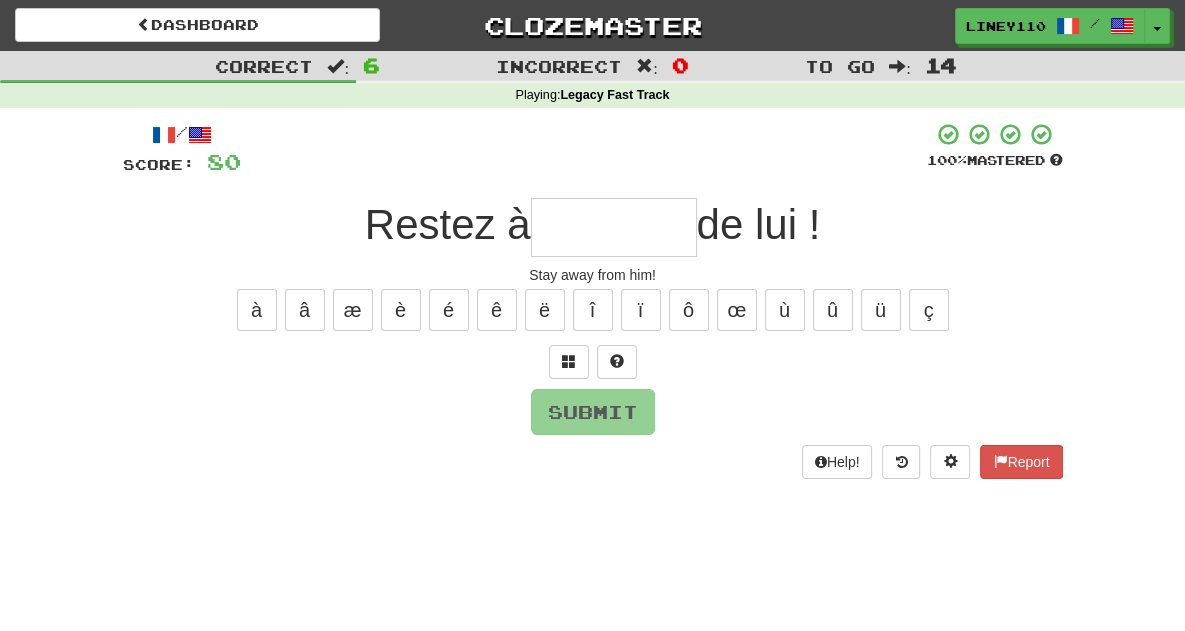 click at bounding box center [614, 227] 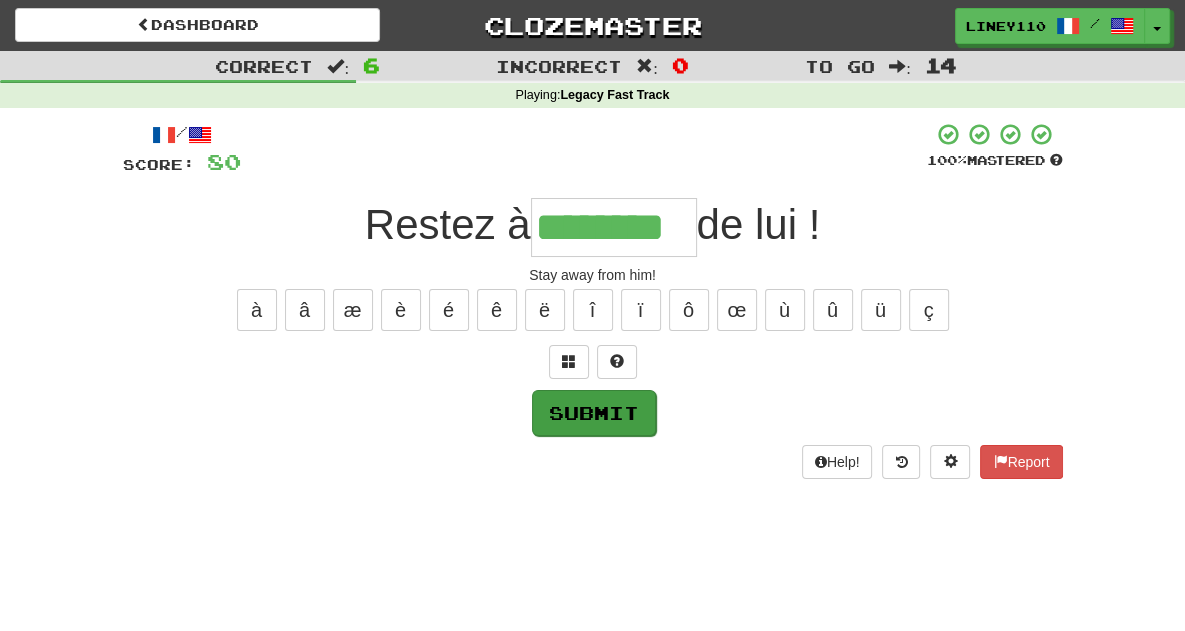 type on "********" 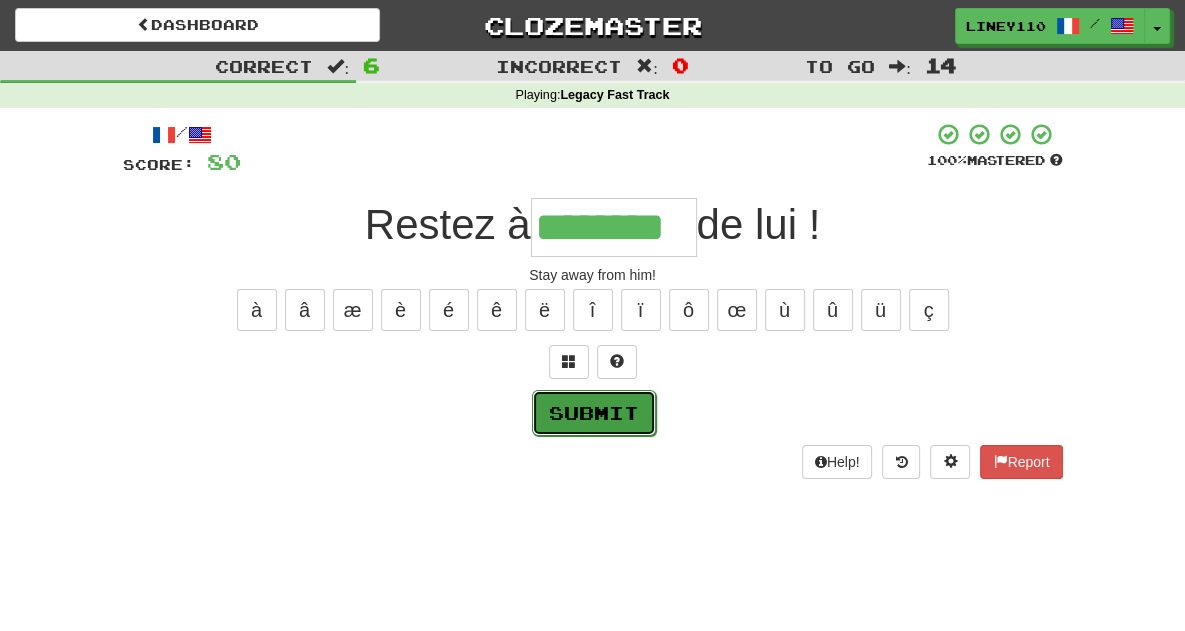 click on "Submit" at bounding box center [594, 413] 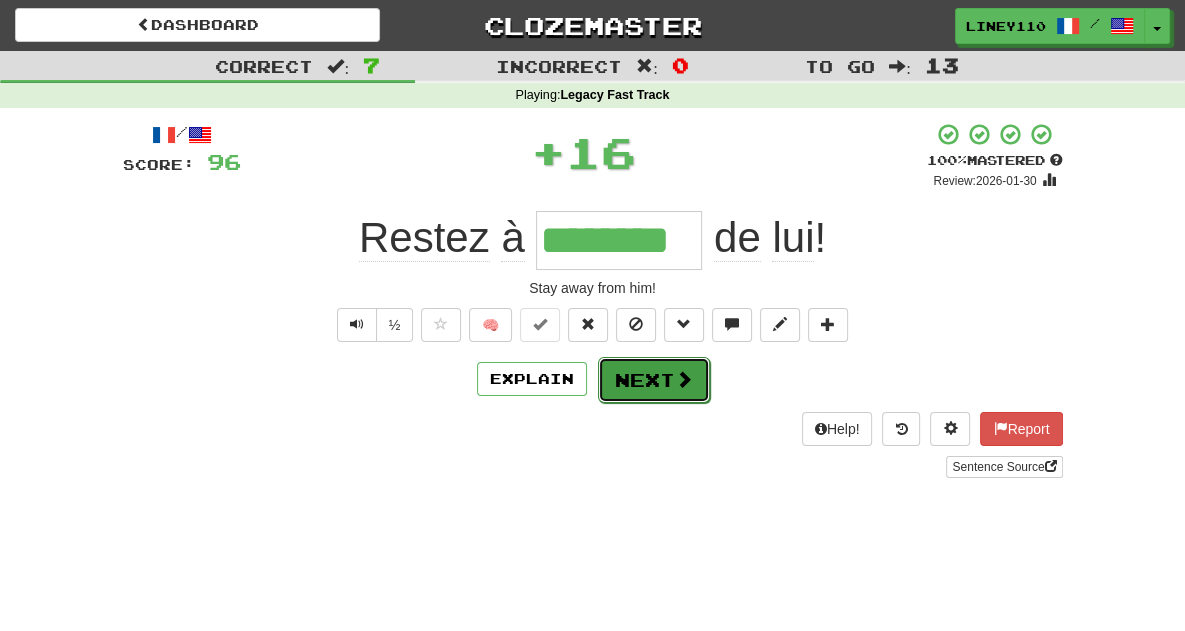 click on "Next" at bounding box center (654, 380) 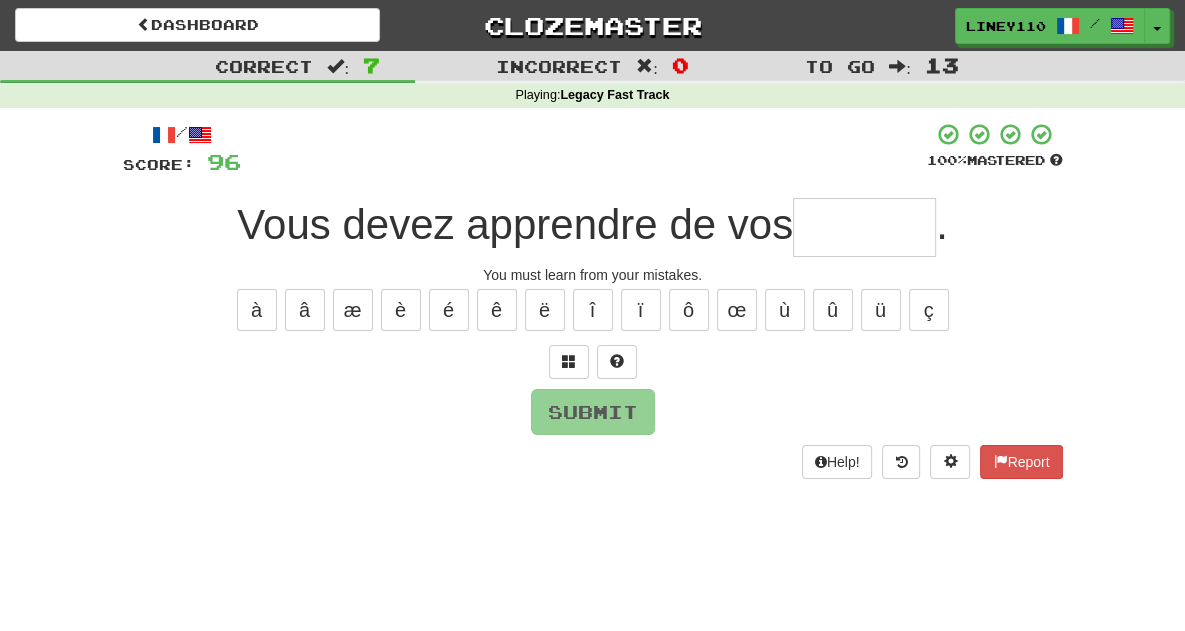 click at bounding box center (864, 227) 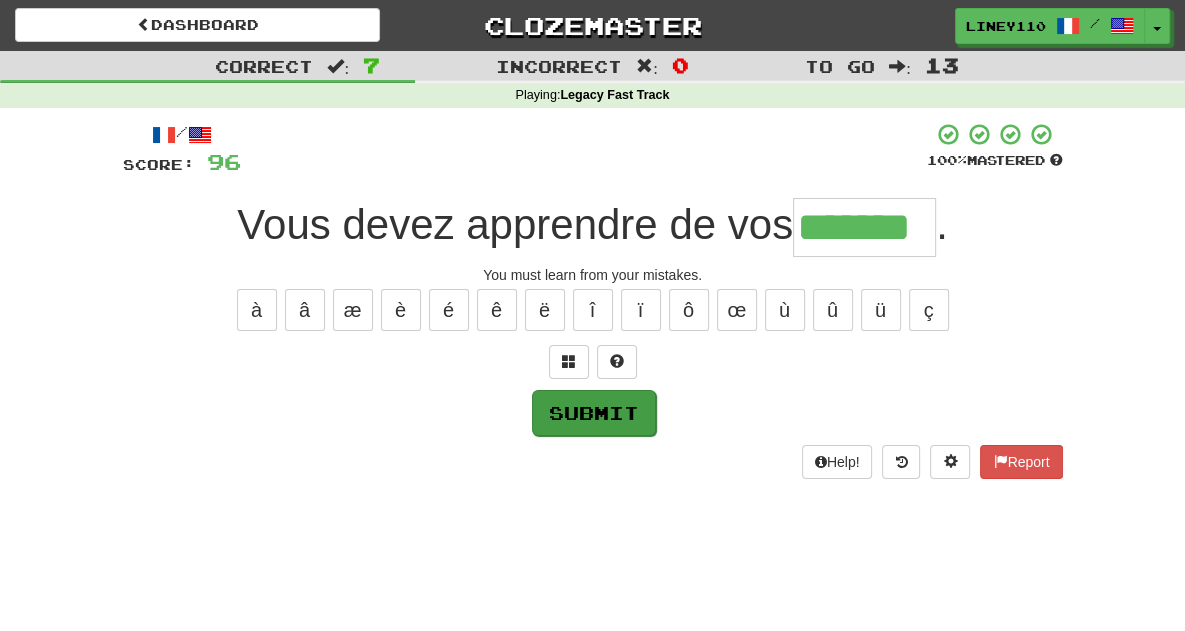 type on "*******" 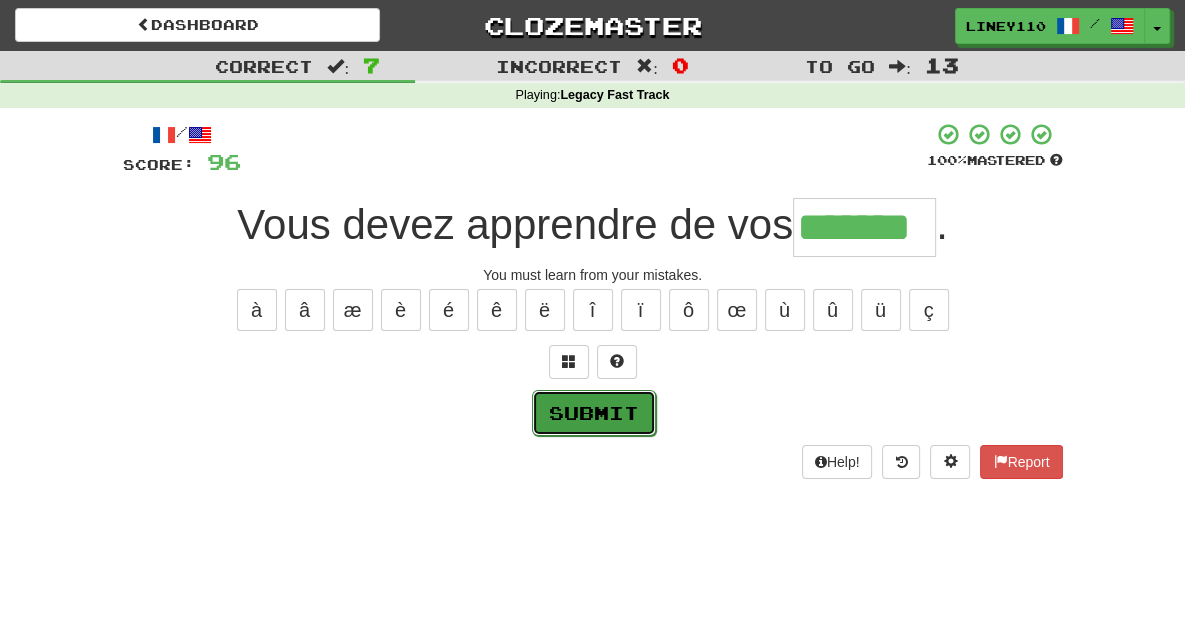 click on "Submit" at bounding box center (594, 413) 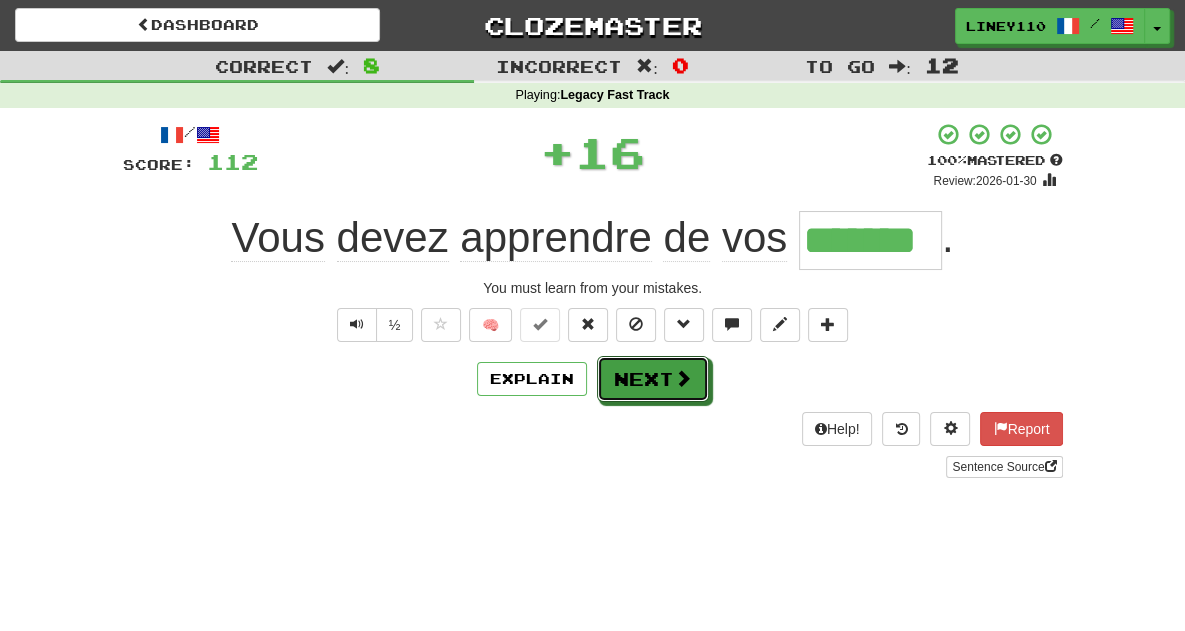 click on "Next" at bounding box center (653, 379) 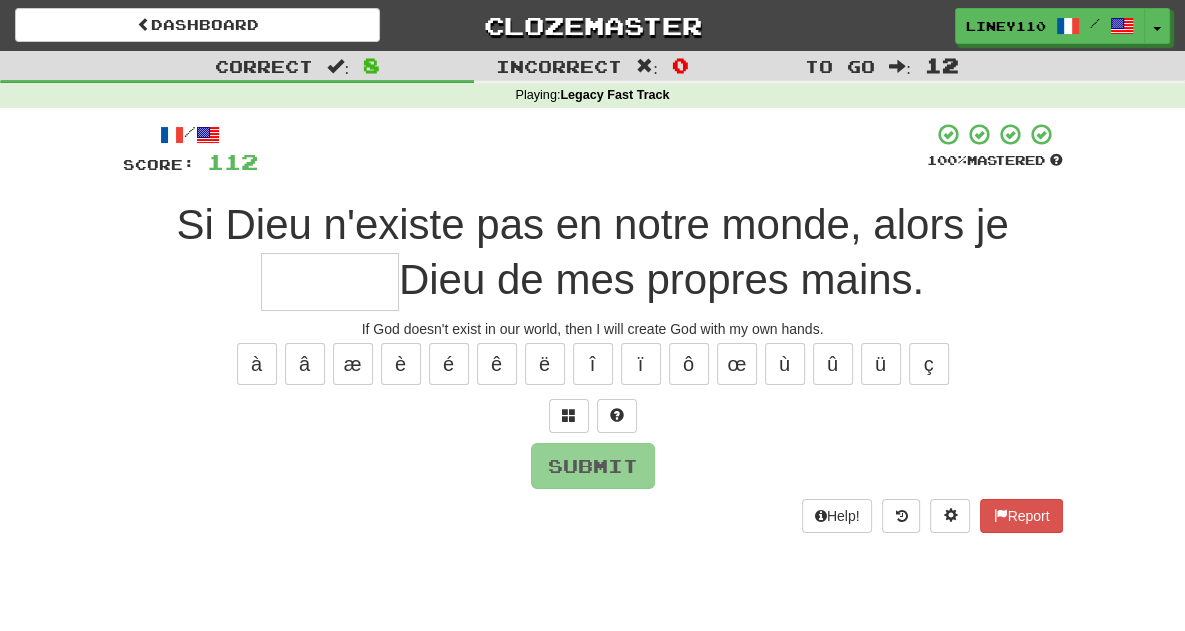 click at bounding box center (330, 282) 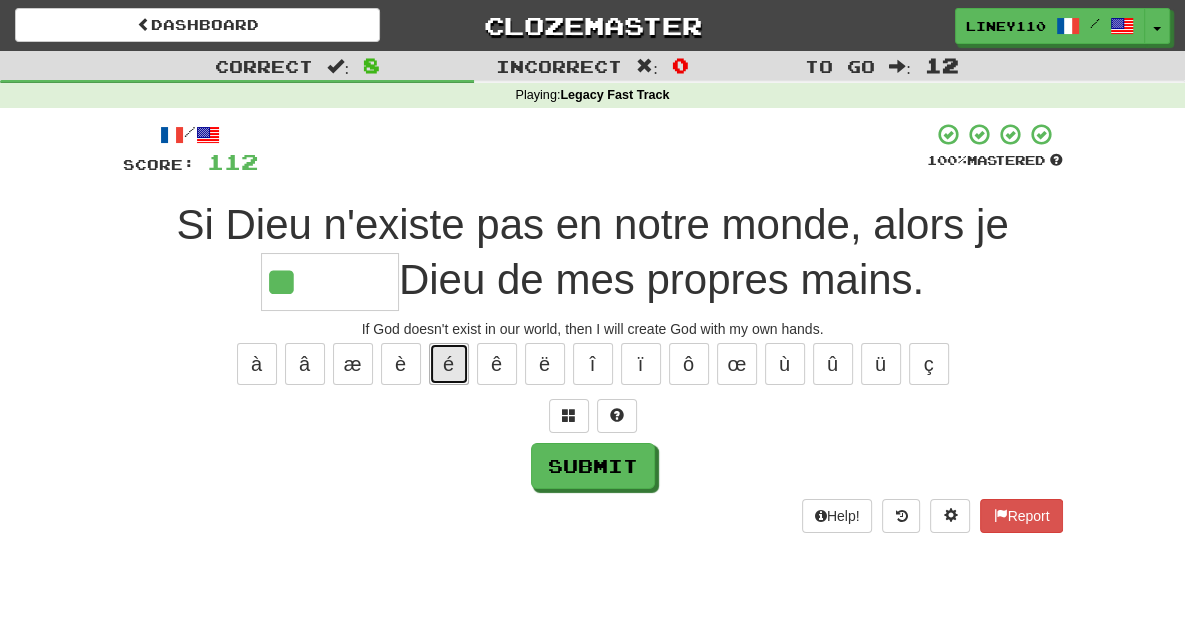 click on "é" at bounding box center [449, 364] 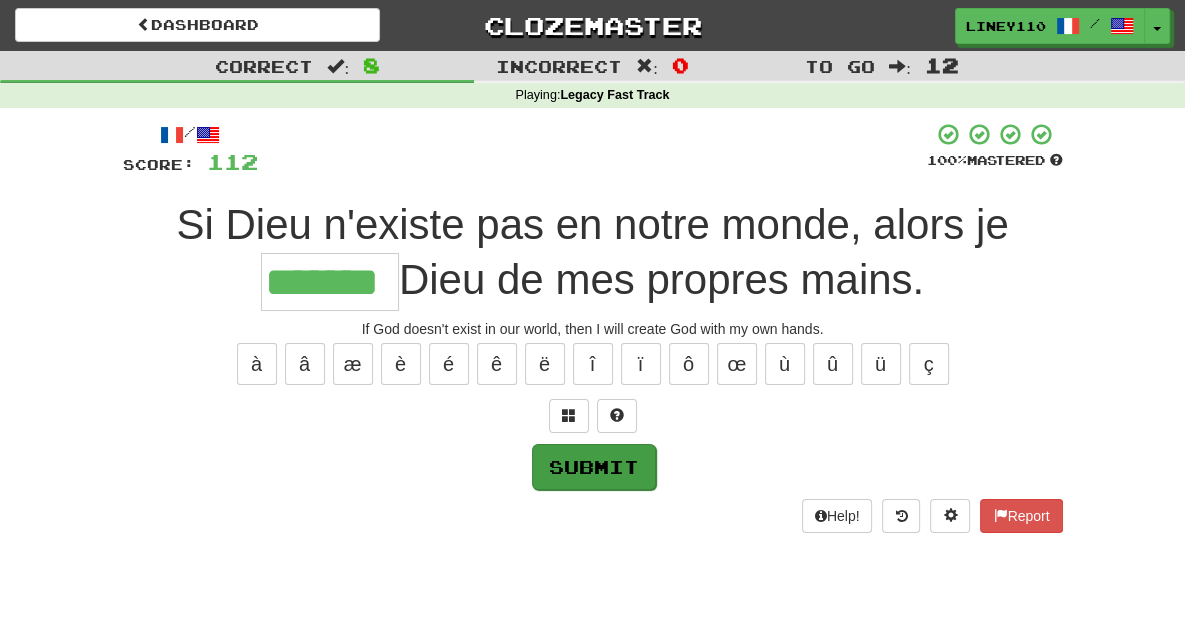 type on "*******" 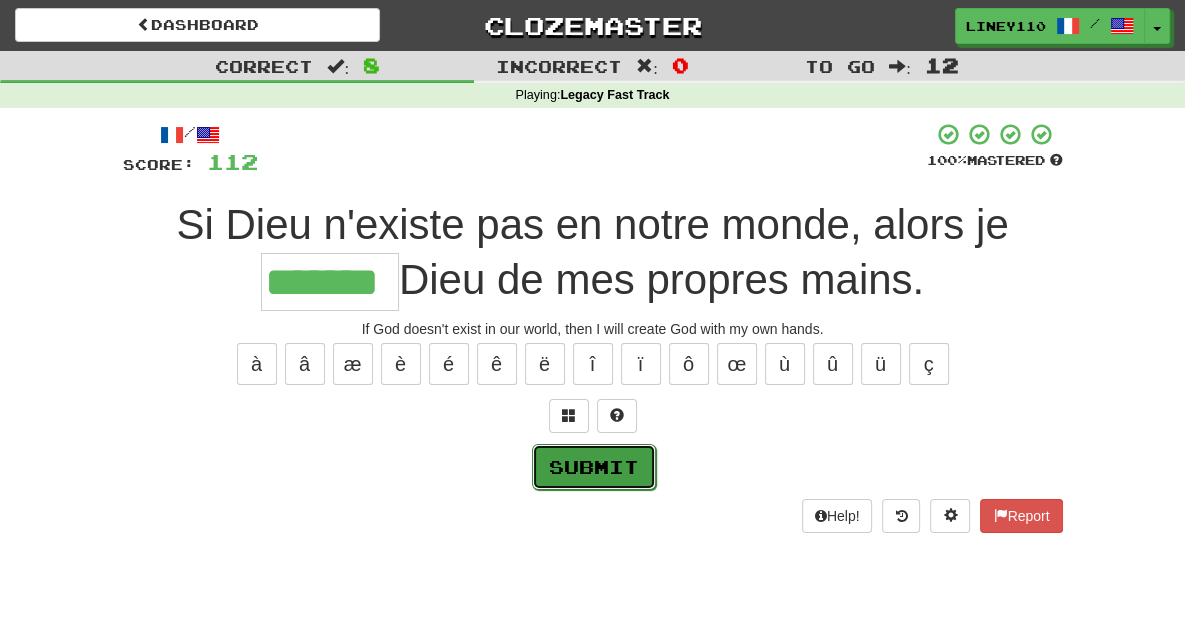 click on "Submit" at bounding box center [594, 467] 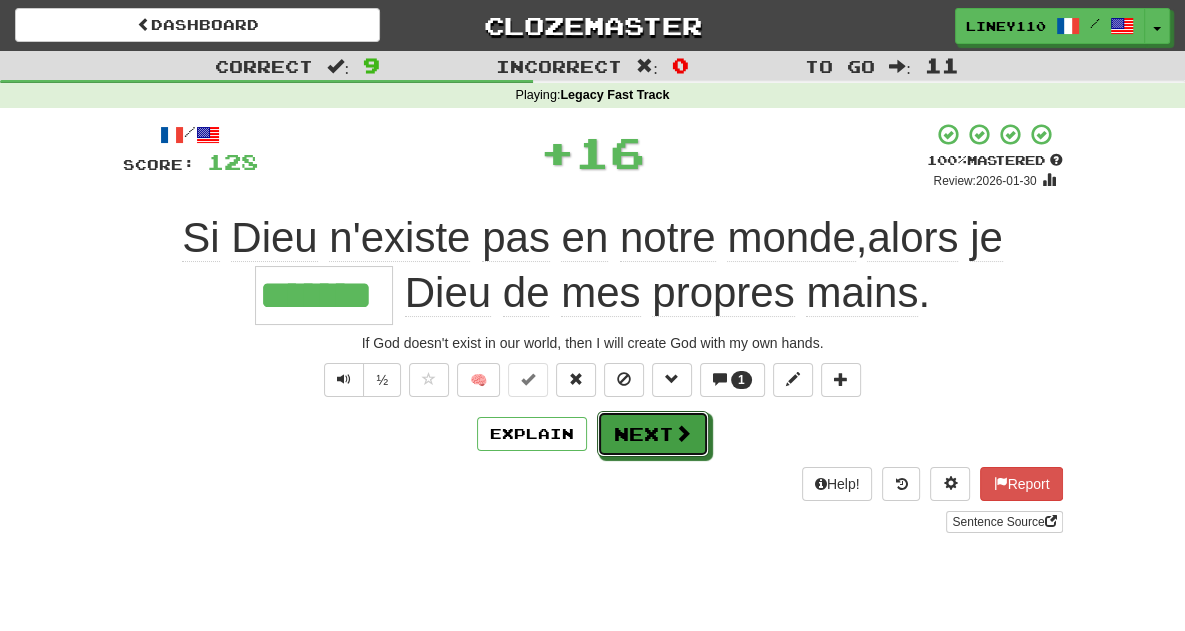 drag, startPoint x: 652, startPoint y: 433, endPoint x: 652, endPoint y: 568, distance: 135 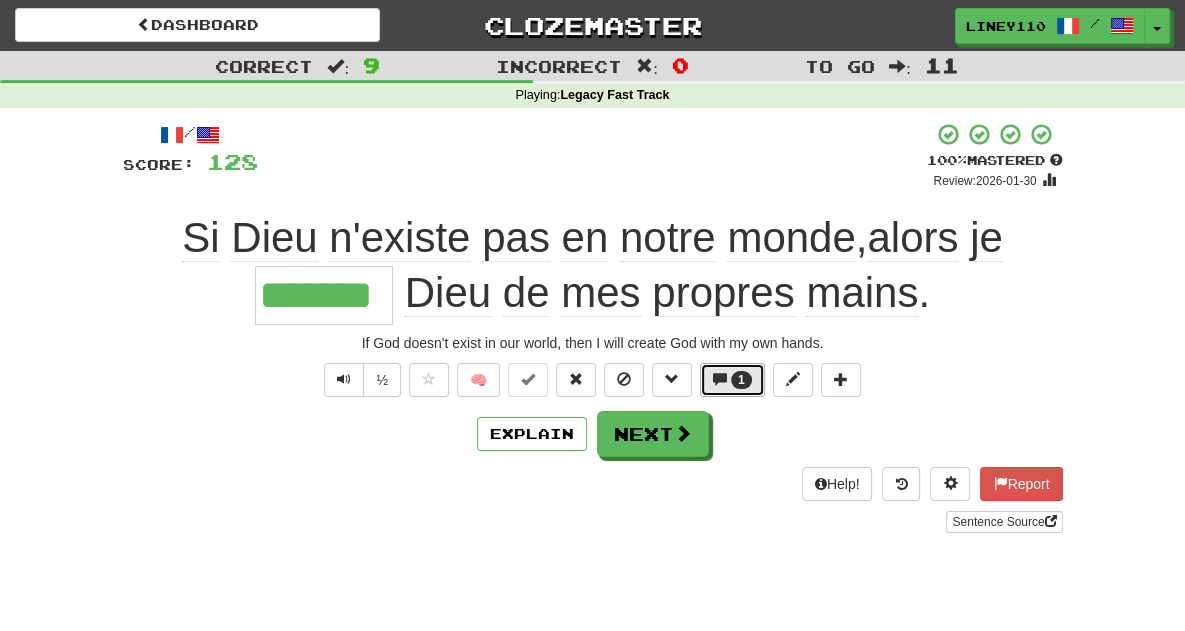 click on "1" at bounding box center [741, 380] 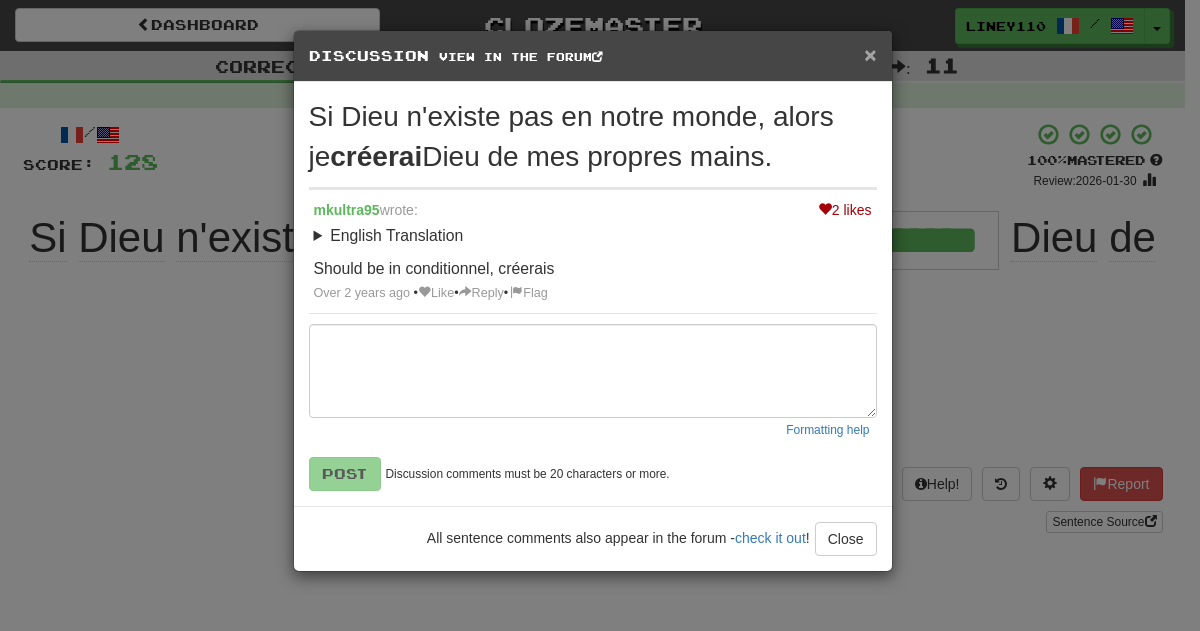 click on "×" at bounding box center [870, 54] 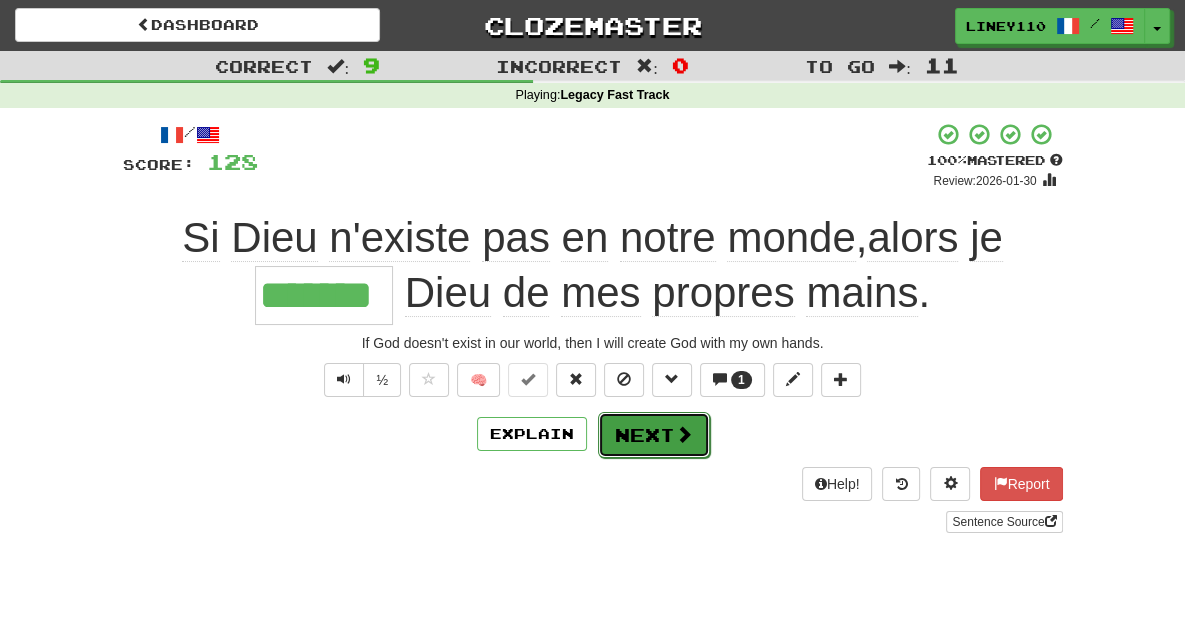 click on "Next" at bounding box center [654, 435] 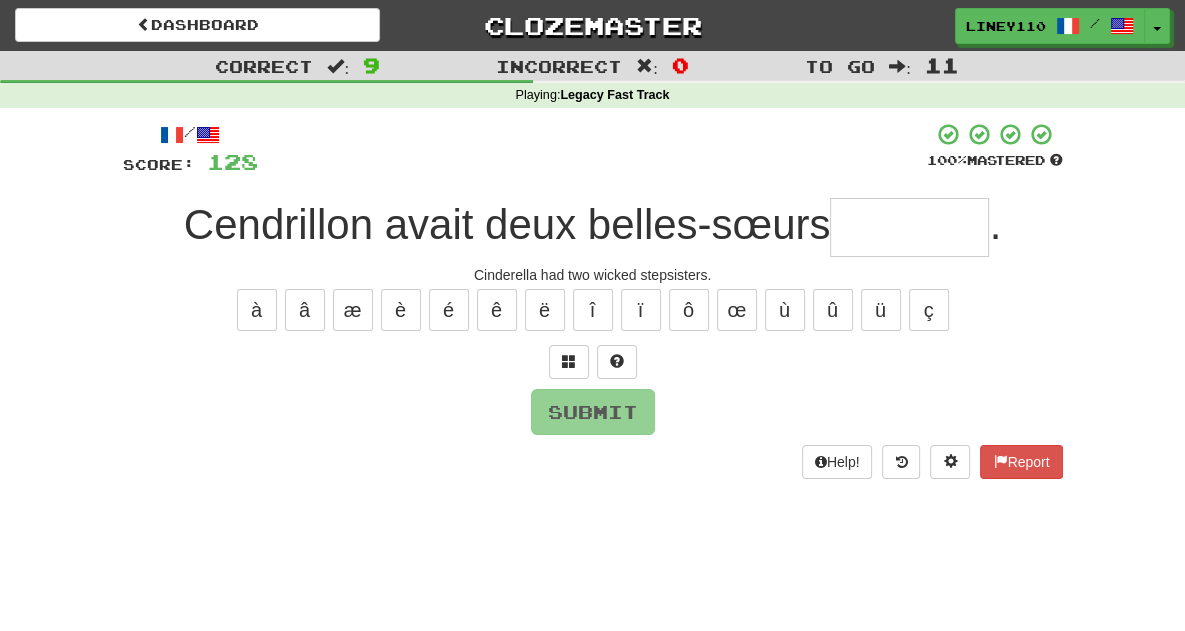 click at bounding box center [909, 227] 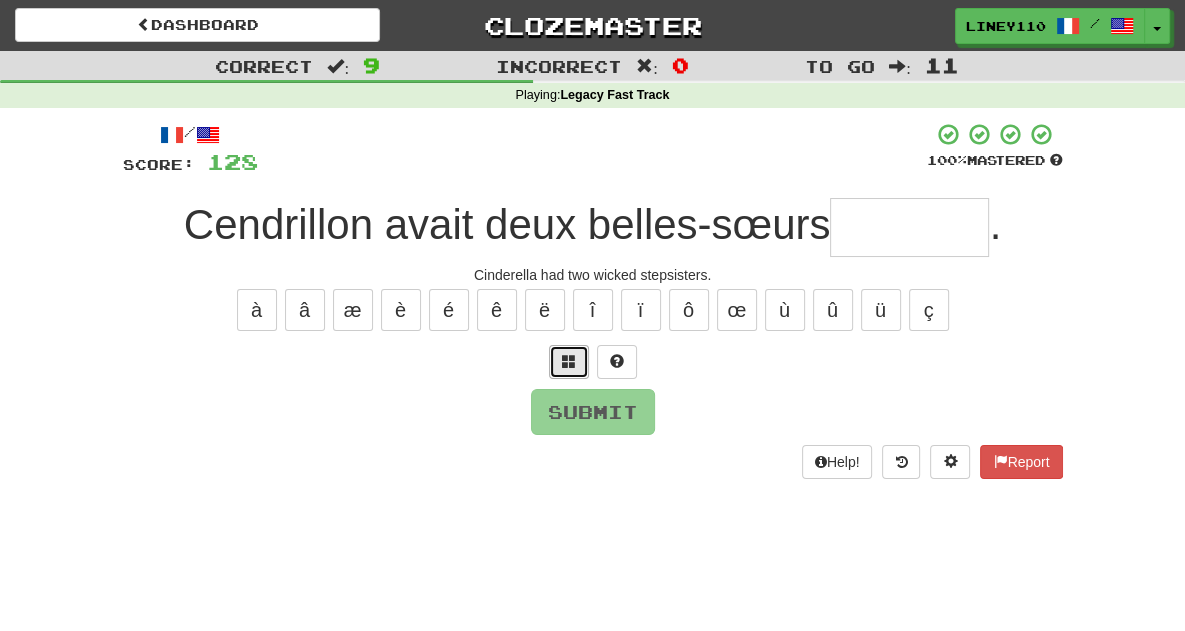 click at bounding box center [569, 361] 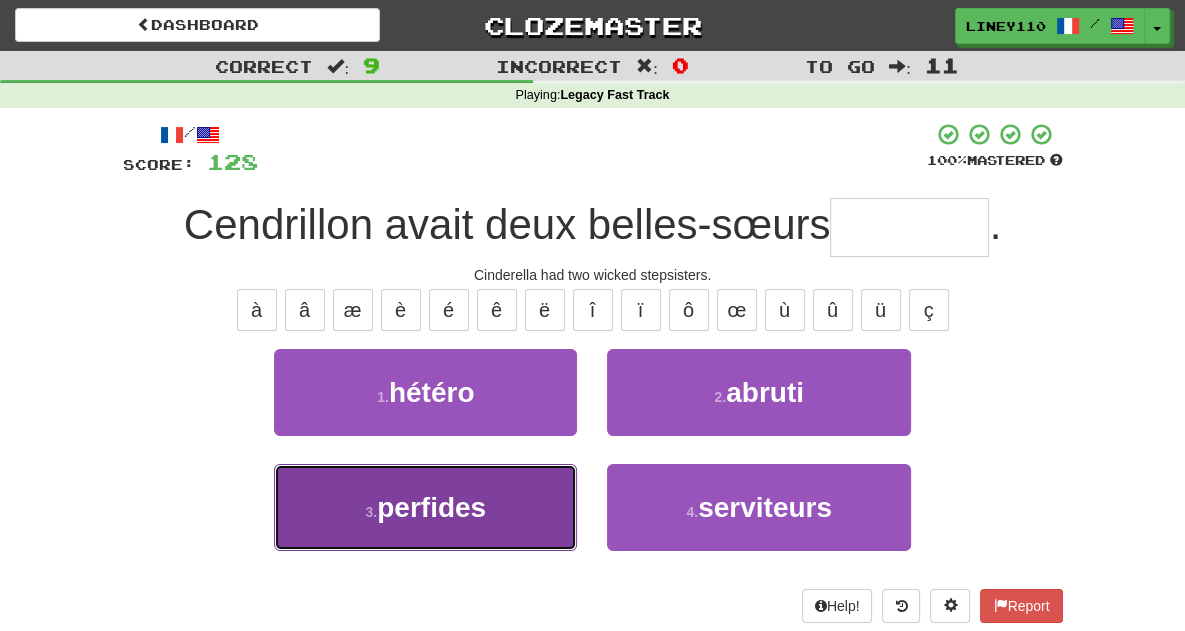 click on "3 .  perfides" at bounding box center [425, 507] 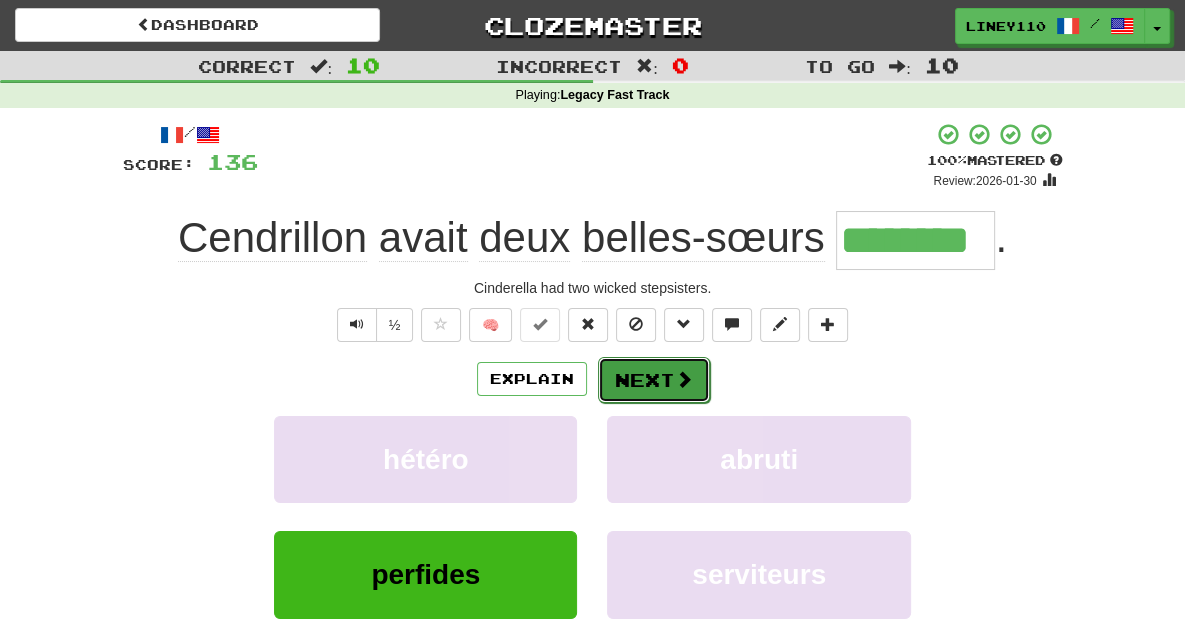 click on "Next" at bounding box center [654, 380] 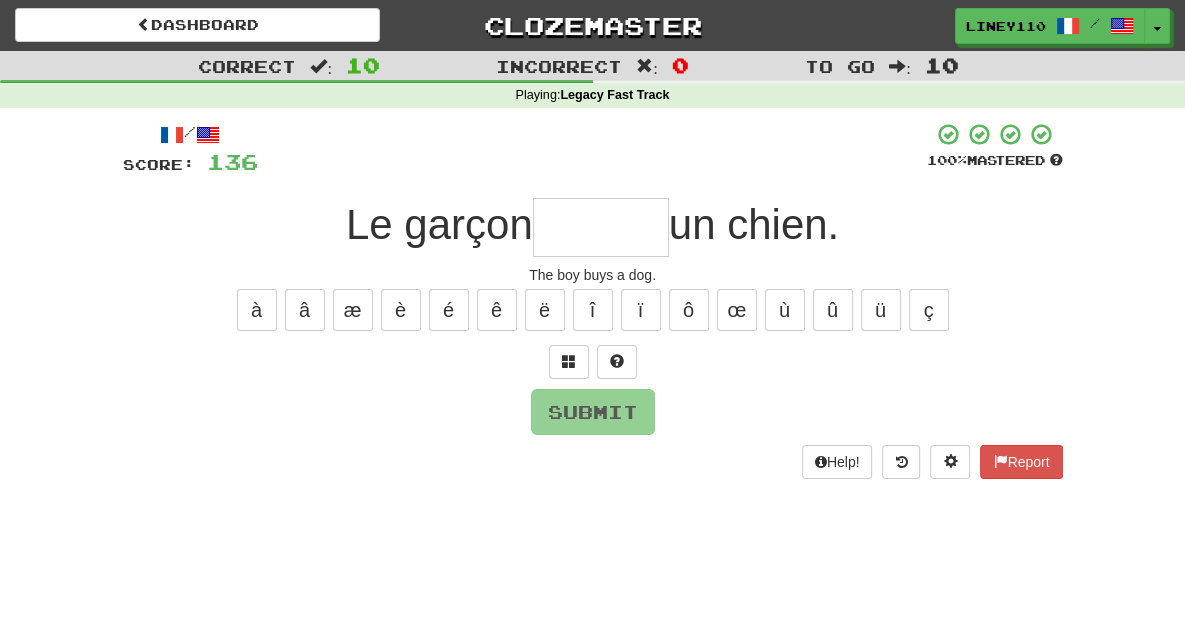 click at bounding box center (601, 227) 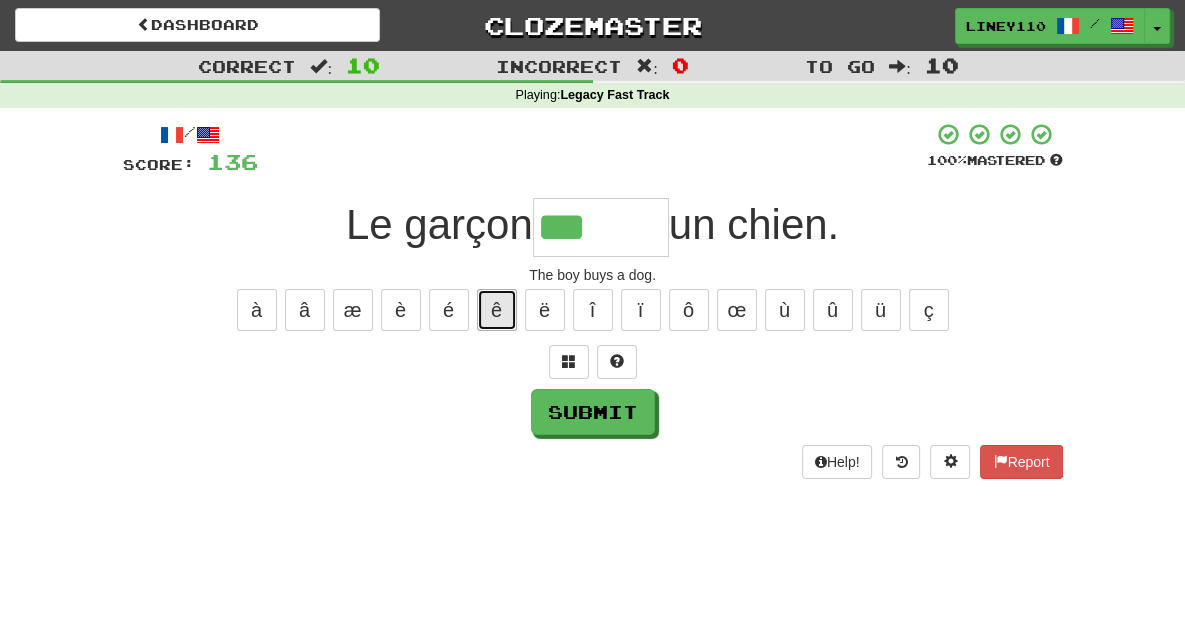 click on "ê" at bounding box center (497, 310) 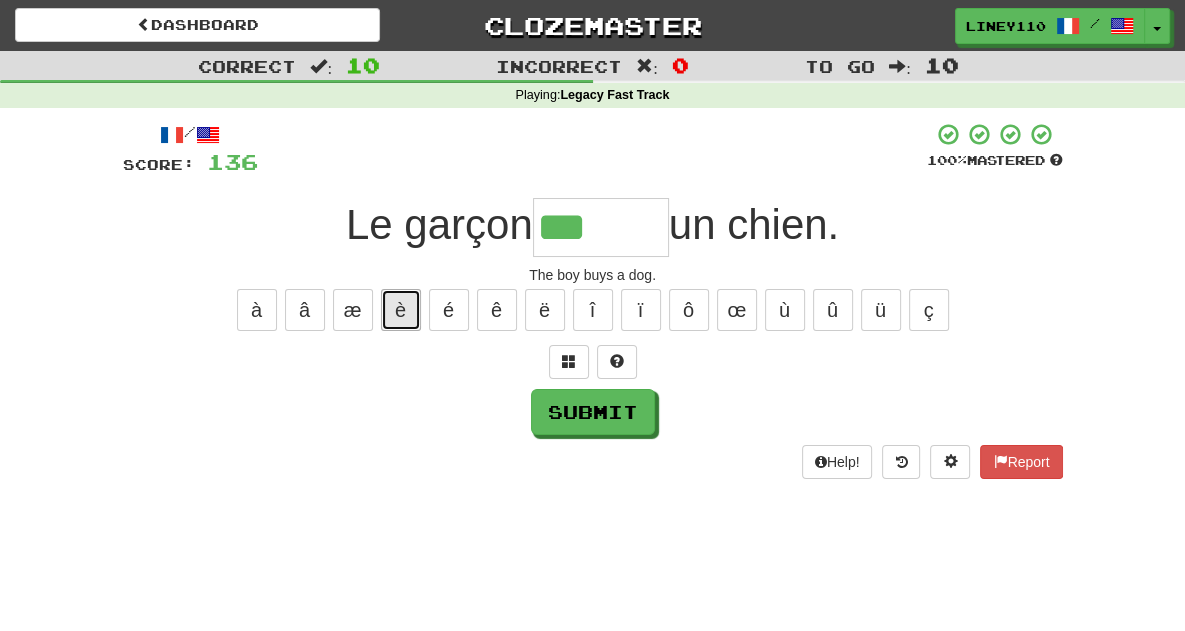 click on "è" at bounding box center [401, 310] 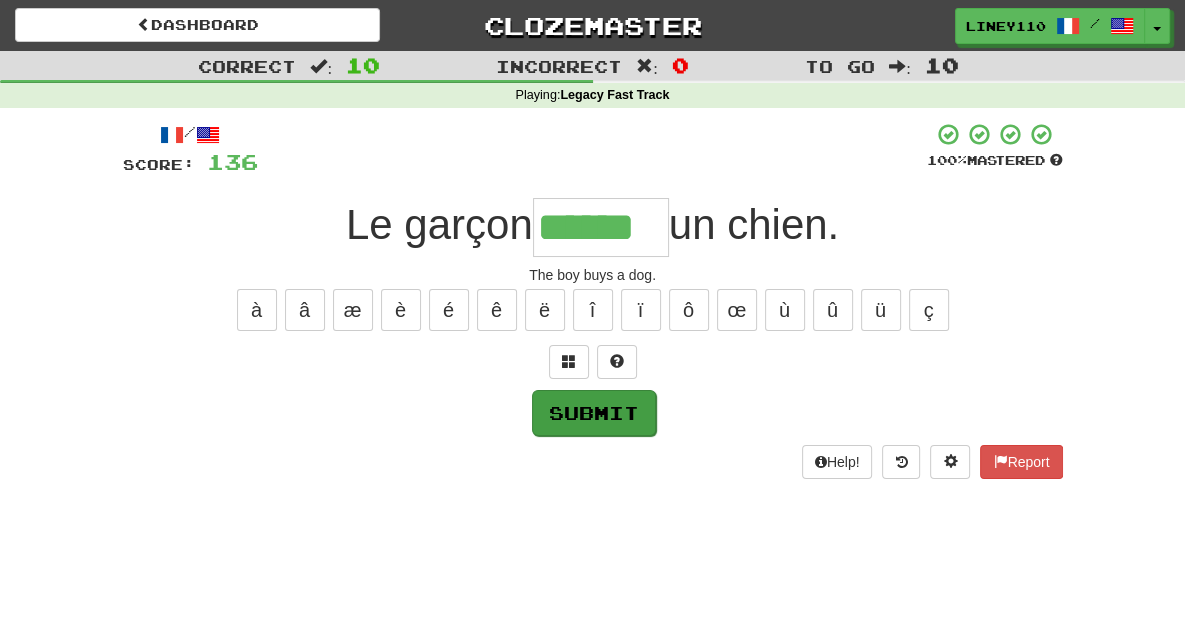 type on "******" 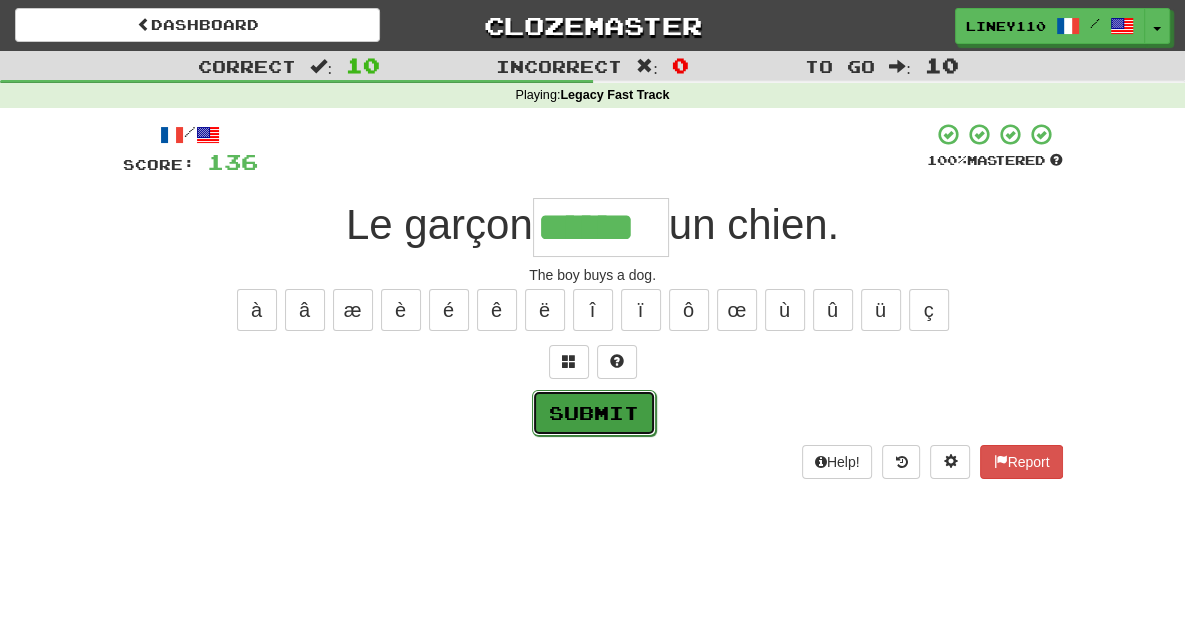 click on "Submit" at bounding box center [594, 413] 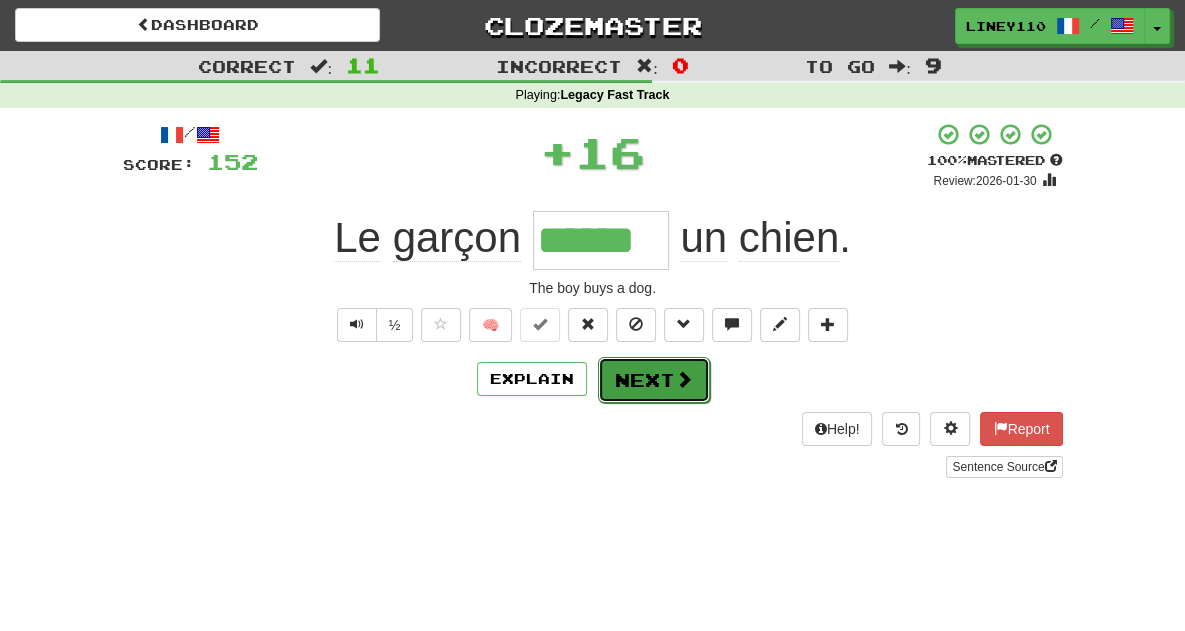 click at bounding box center (684, 379) 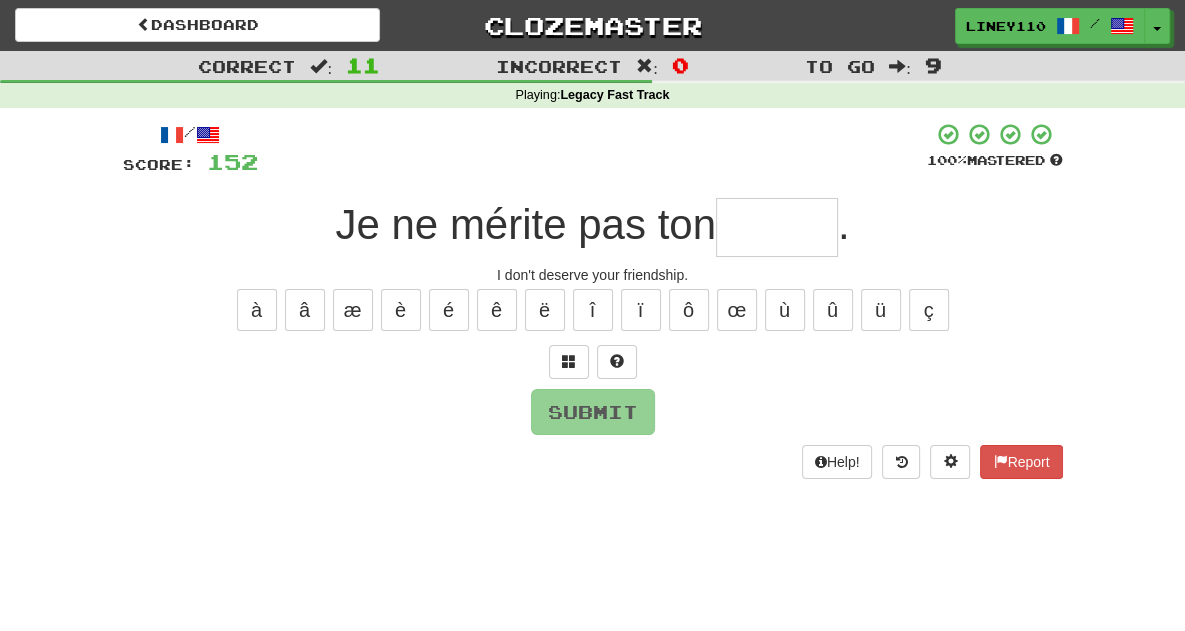 click at bounding box center (777, 227) 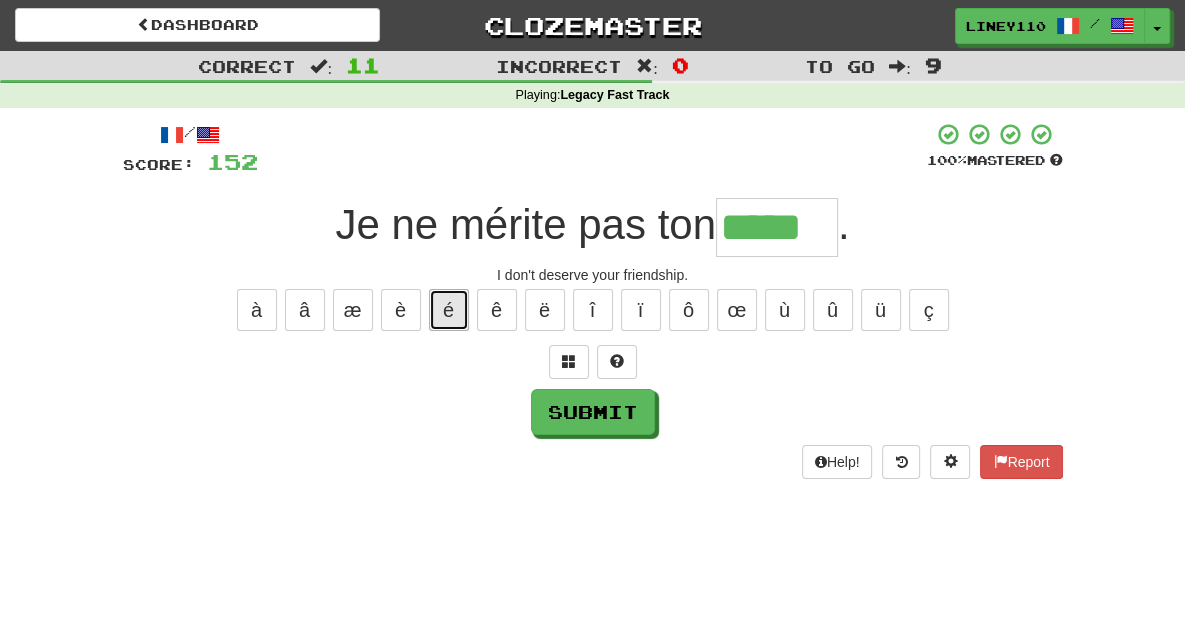 click on "é" at bounding box center [449, 310] 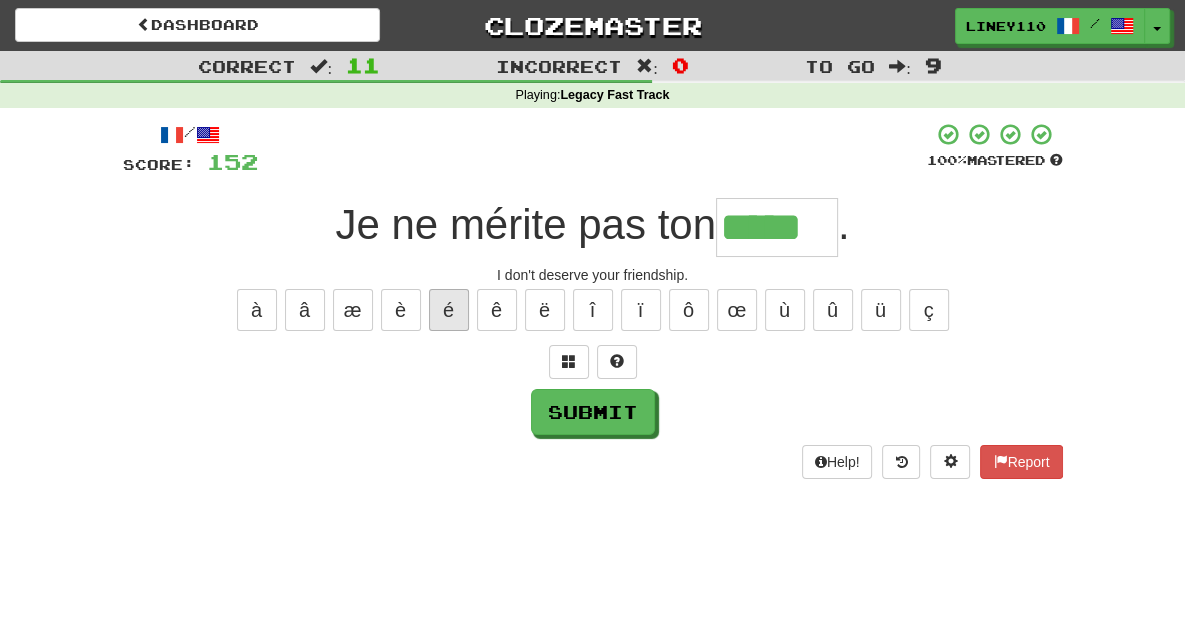 type on "******" 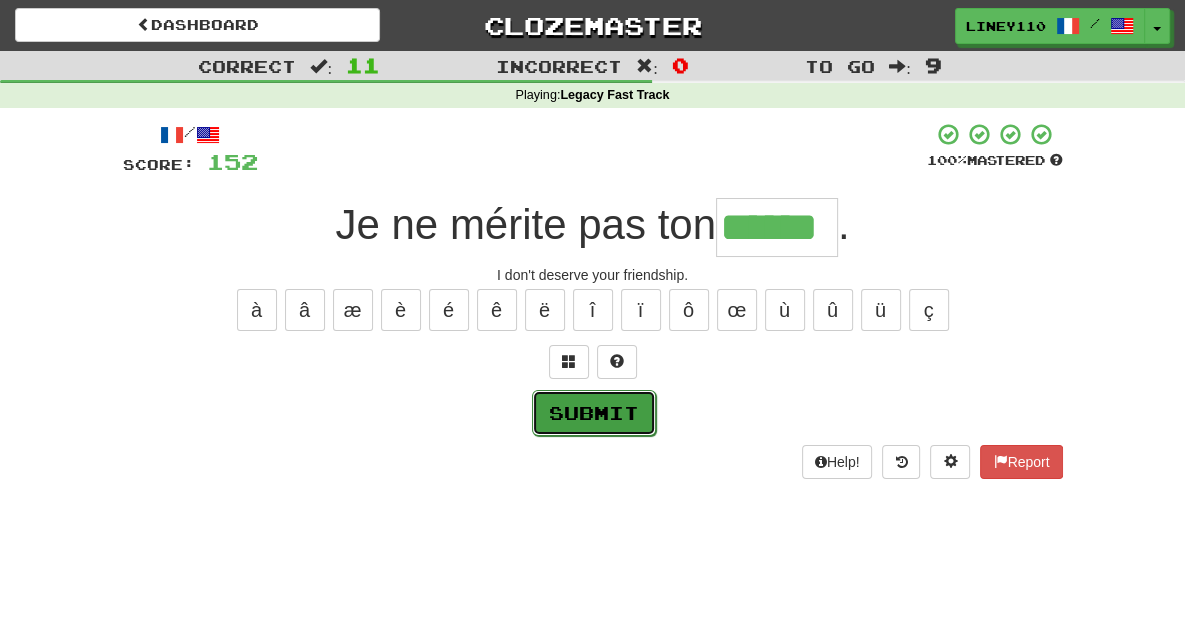 click on "Submit" at bounding box center (594, 413) 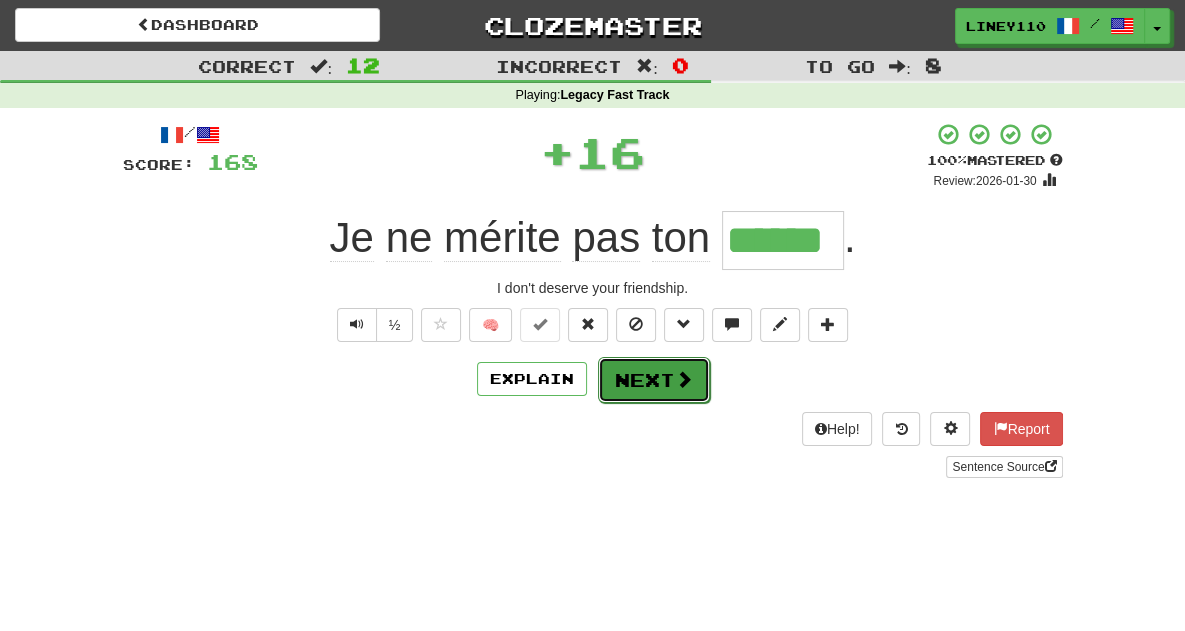 click on "Next" at bounding box center (654, 380) 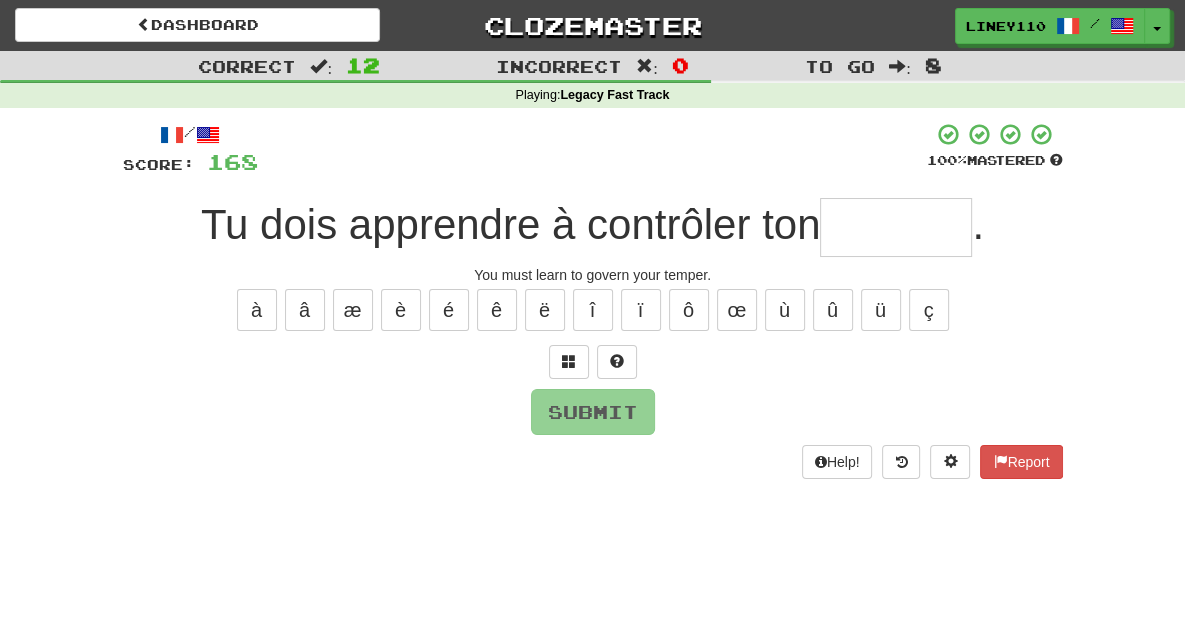 click at bounding box center [896, 227] 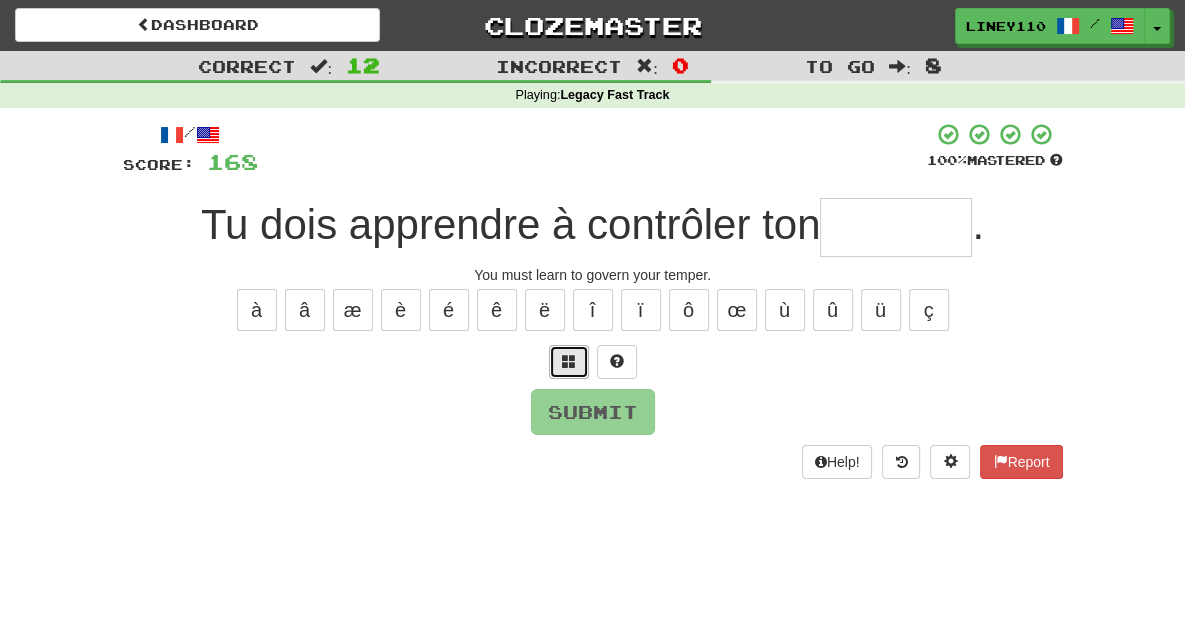 click at bounding box center (569, 362) 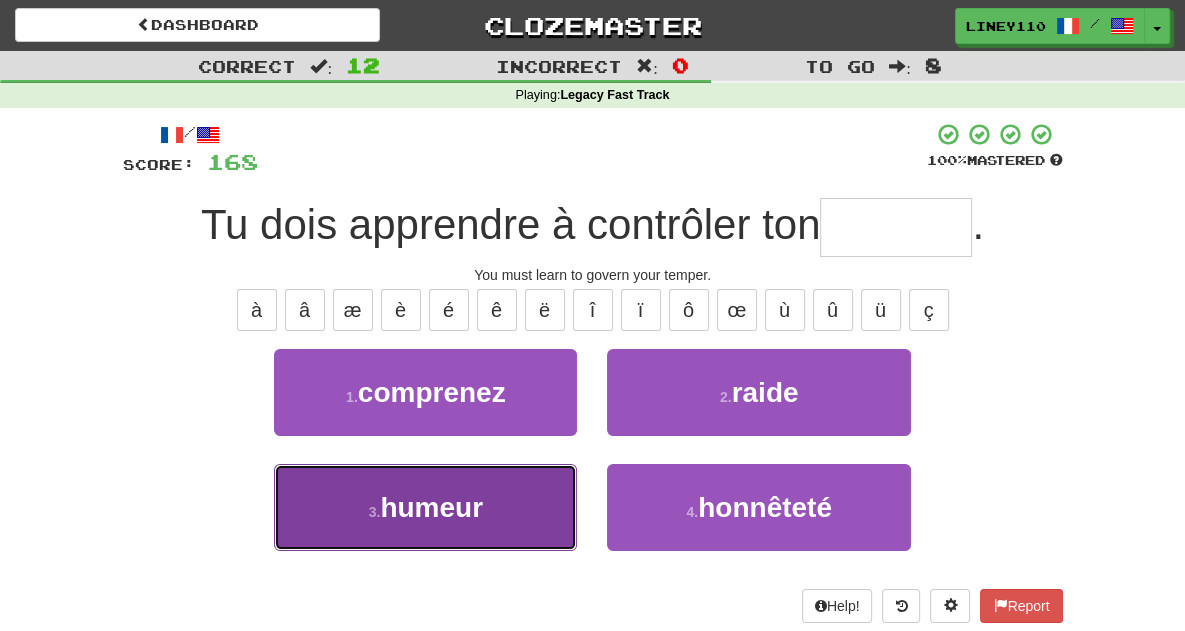 click on "3 .  humeur" at bounding box center (425, 507) 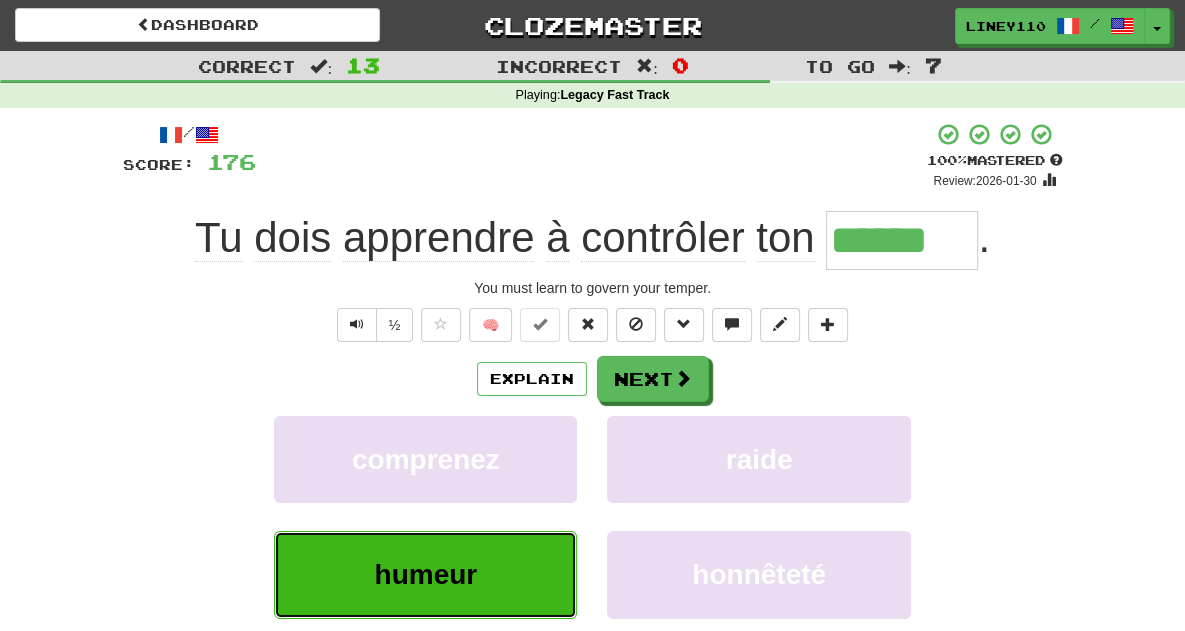 click on "humeur" at bounding box center (425, 574) 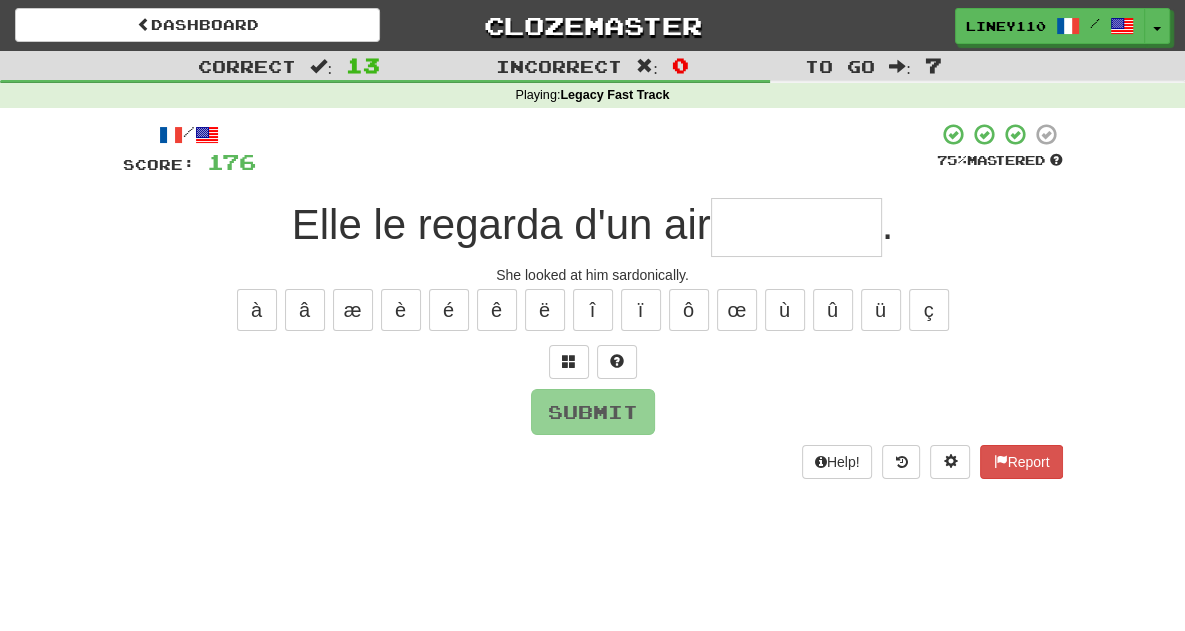 click at bounding box center [796, 227] 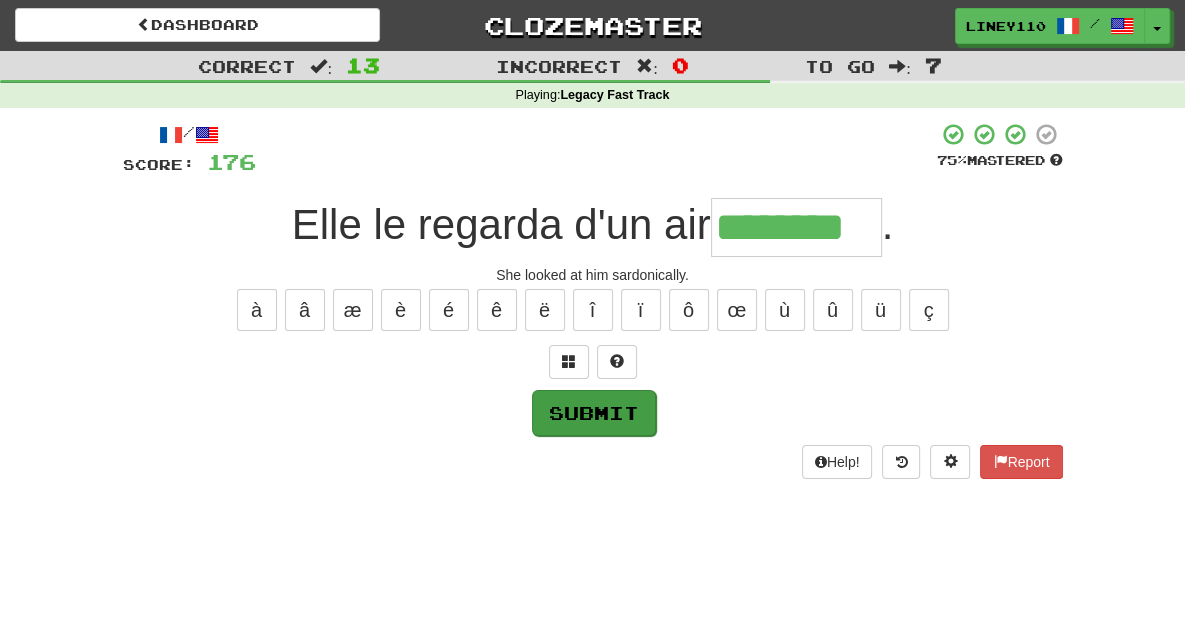 type on "********" 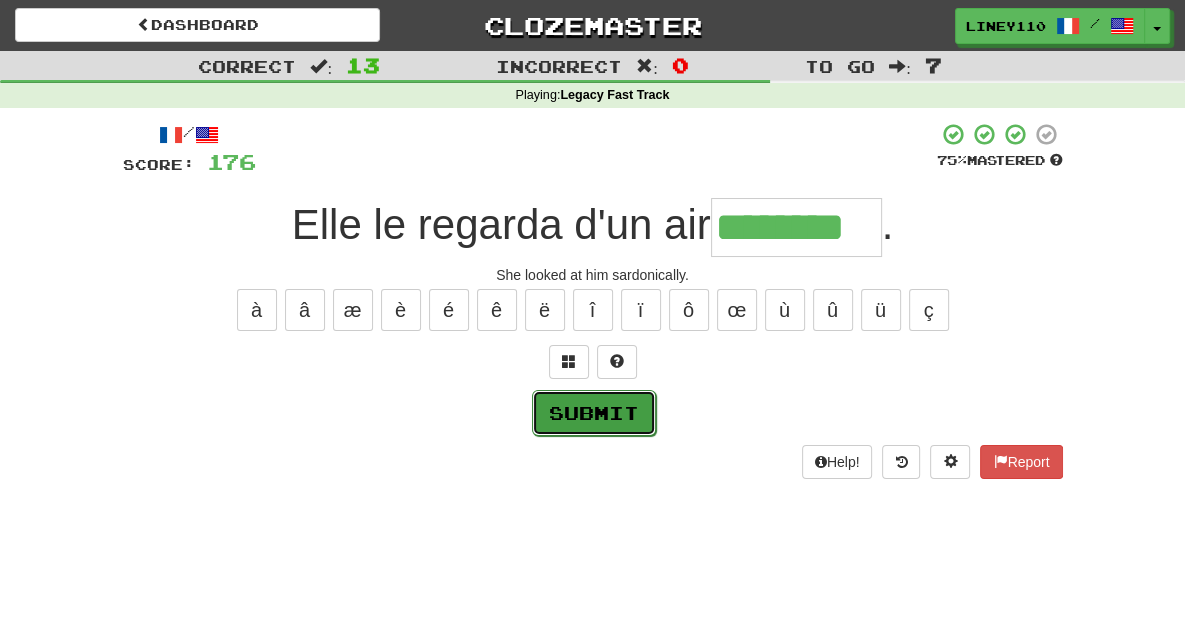 click on "Submit" at bounding box center [594, 413] 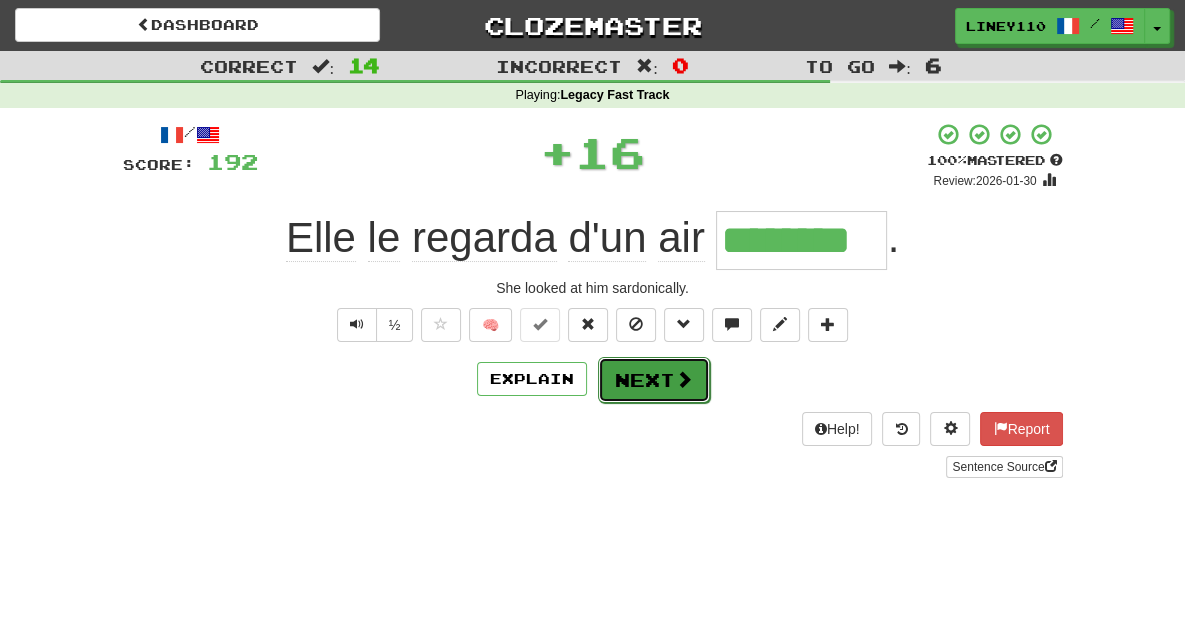 click on "Next" at bounding box center [654, 380] 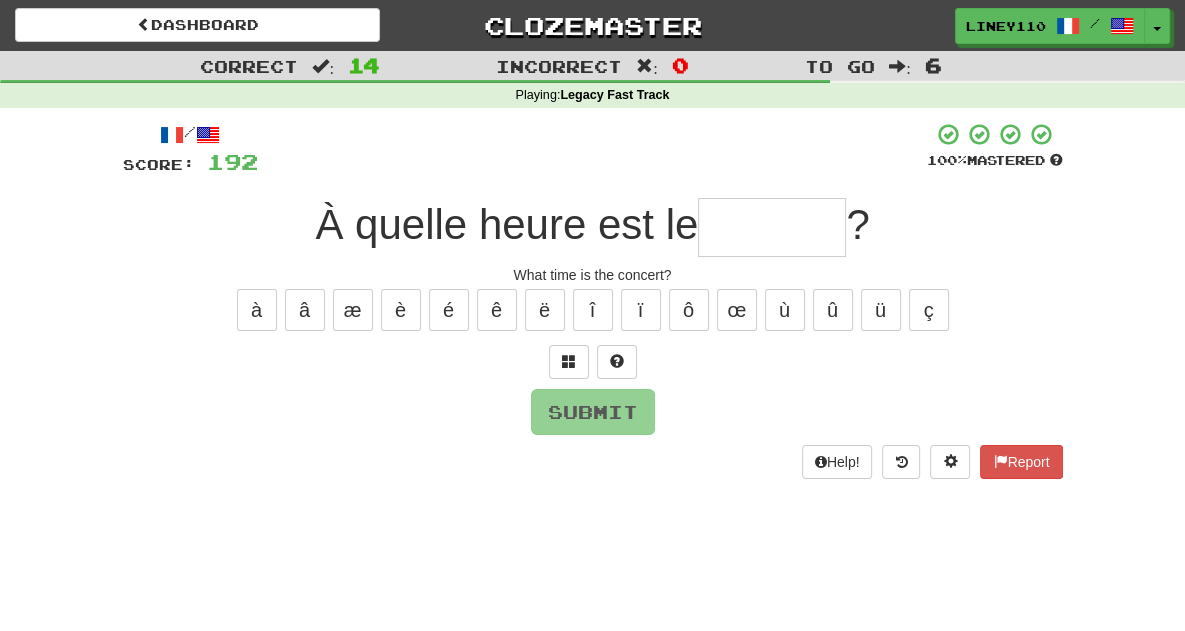 click at bounding box center (772, 227) 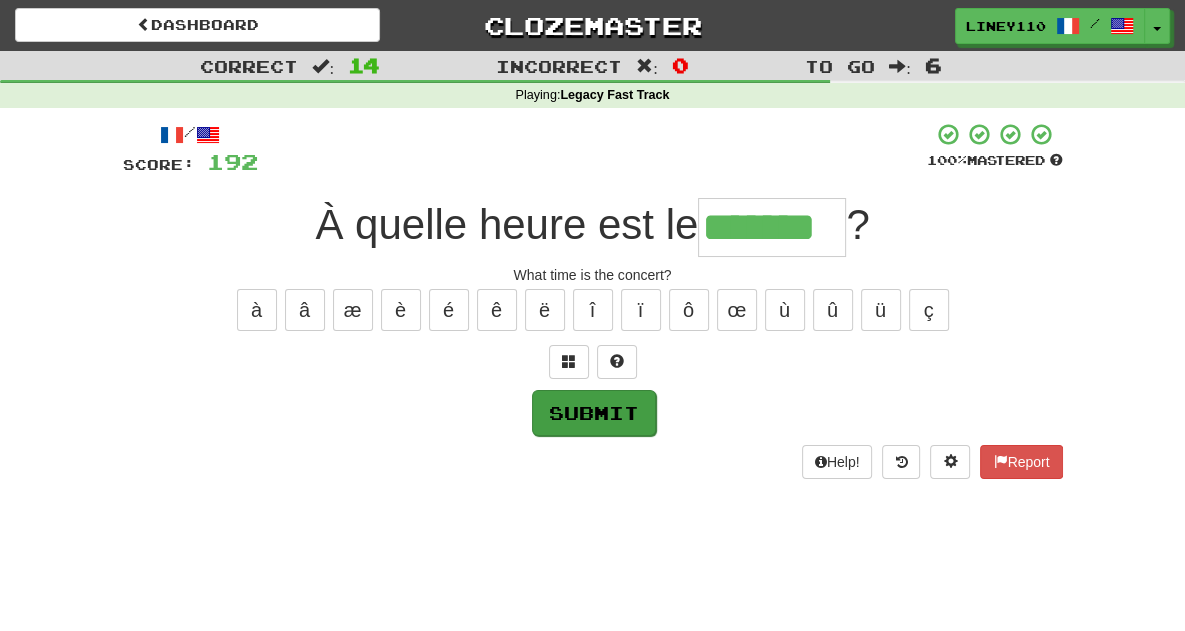 type on "*******" 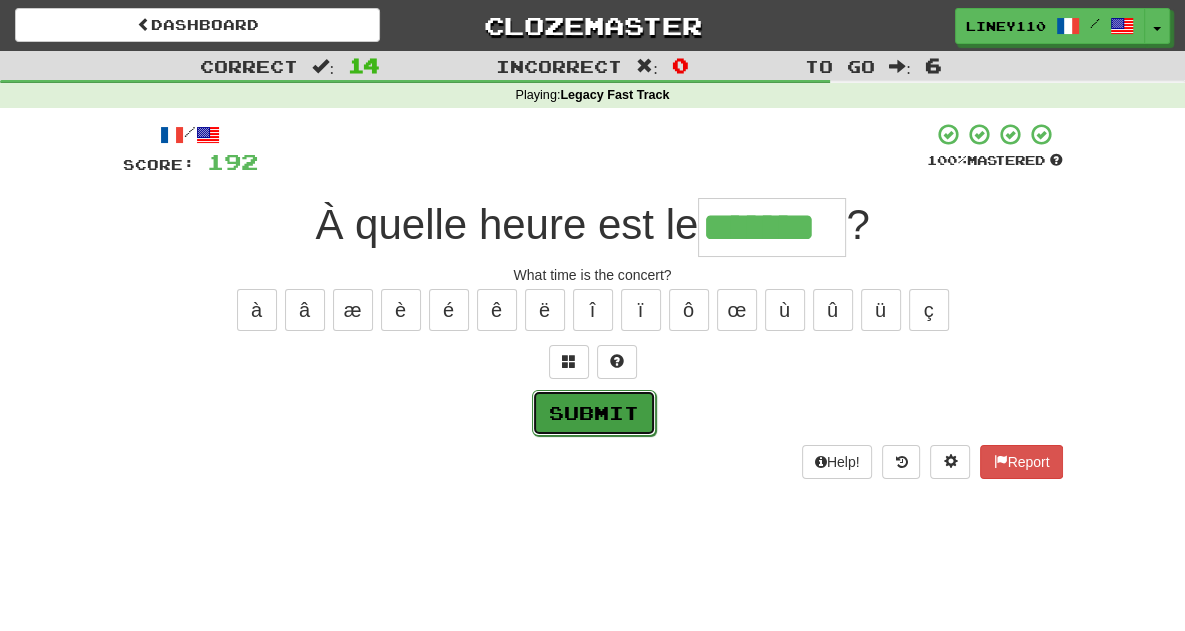 click on "Submit" at bounding box center (594, 413) 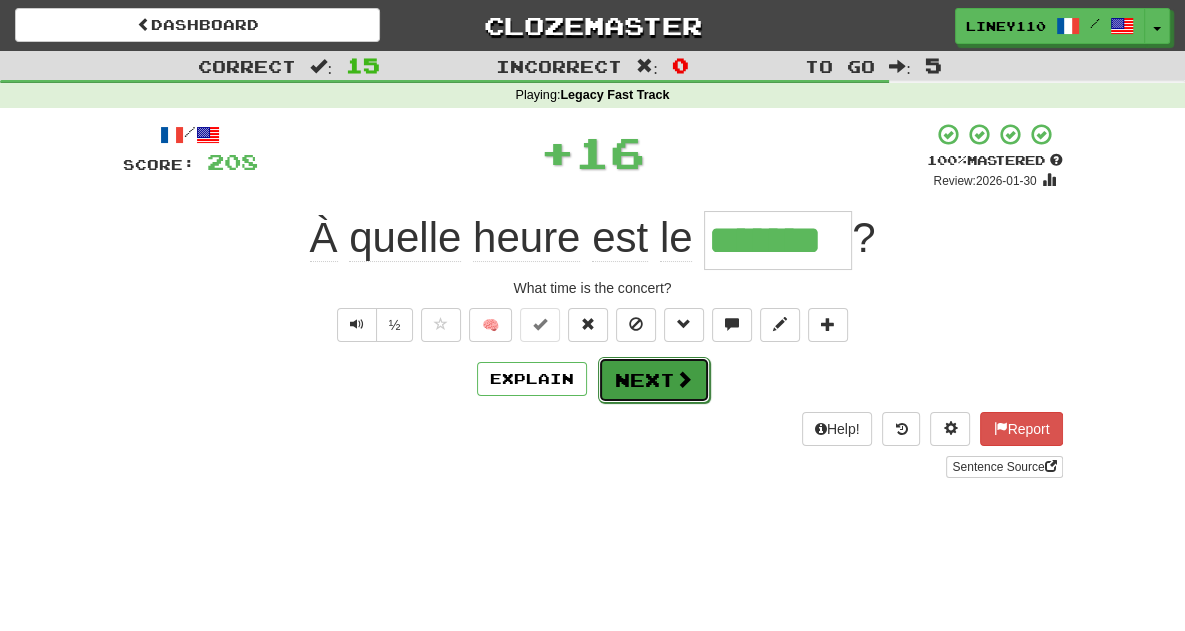click on "Next" at bounding box center (654, 380) 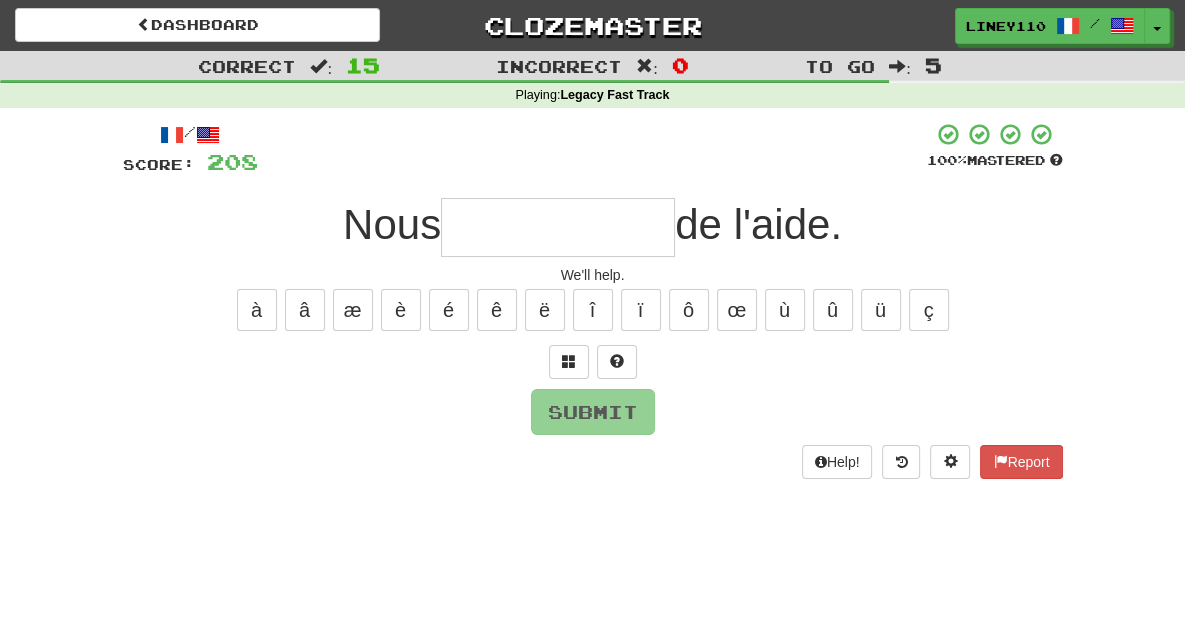 click at bounding box center [558, 227] 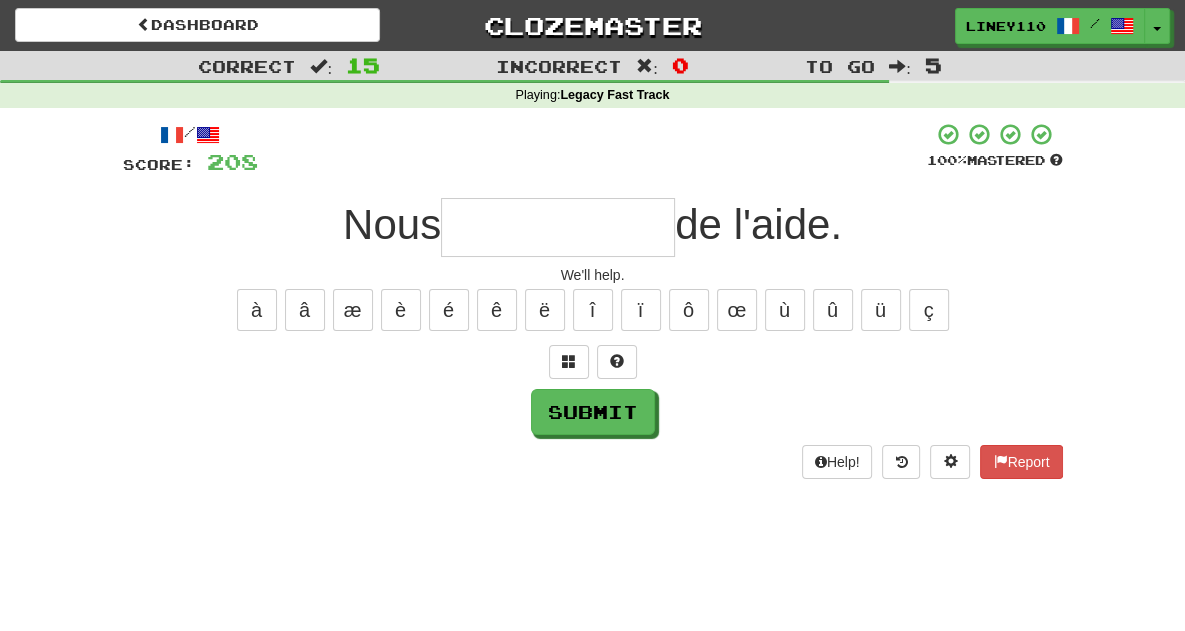 type on "*" 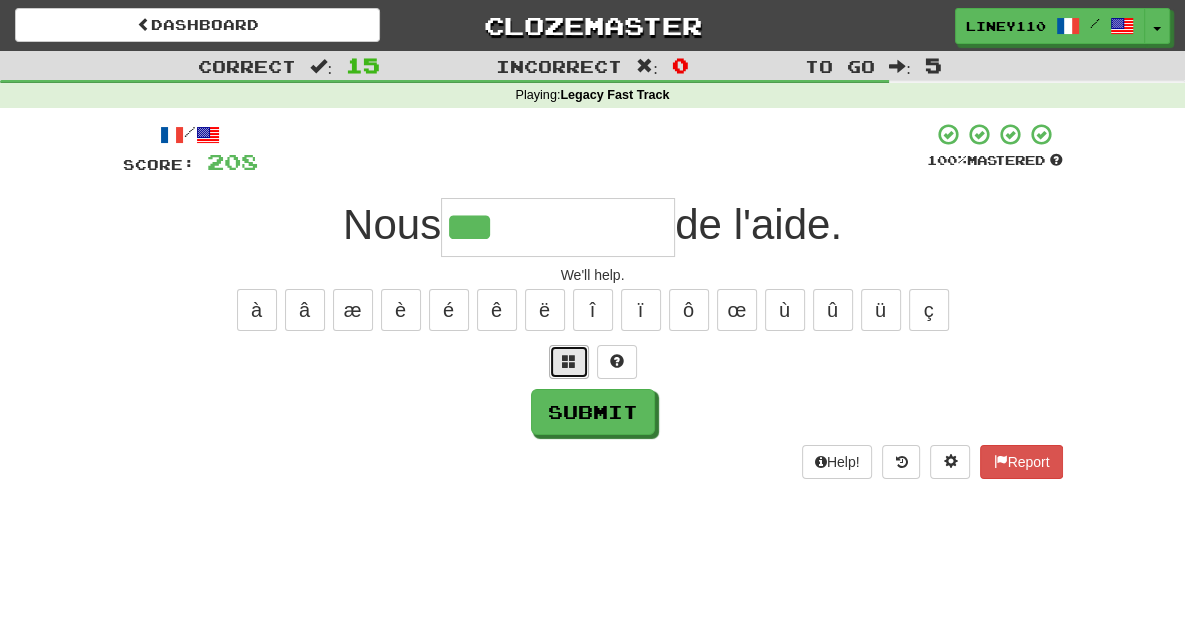 click at bounding box center (569, 361) 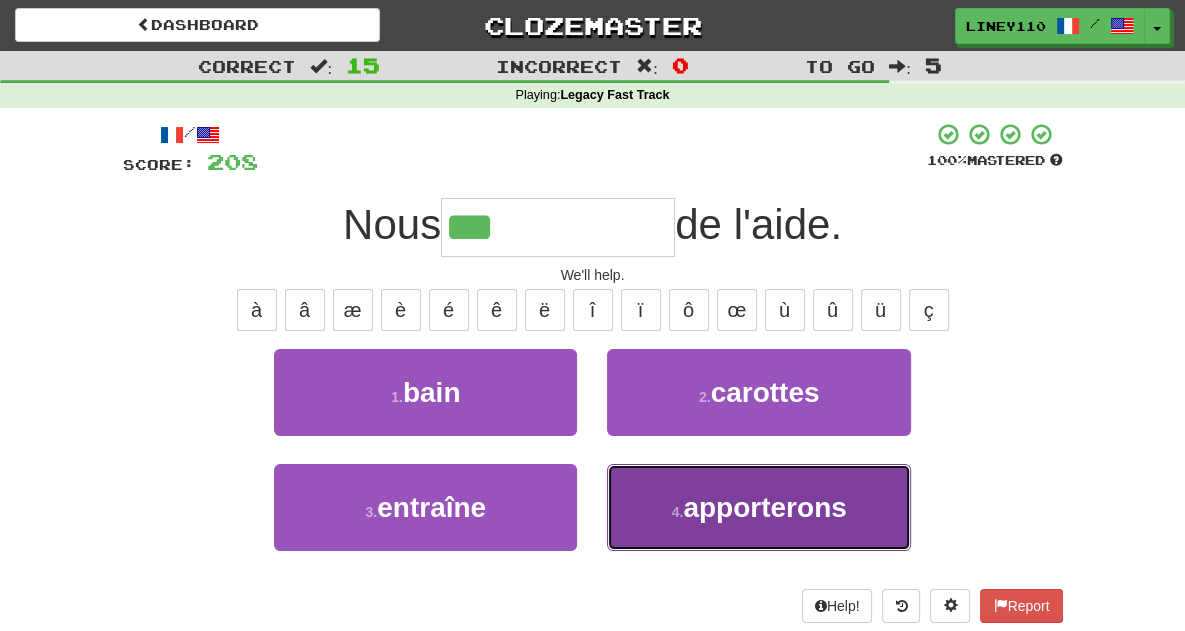 click on "4 .  apporterons" at bounding box center [758, 507] 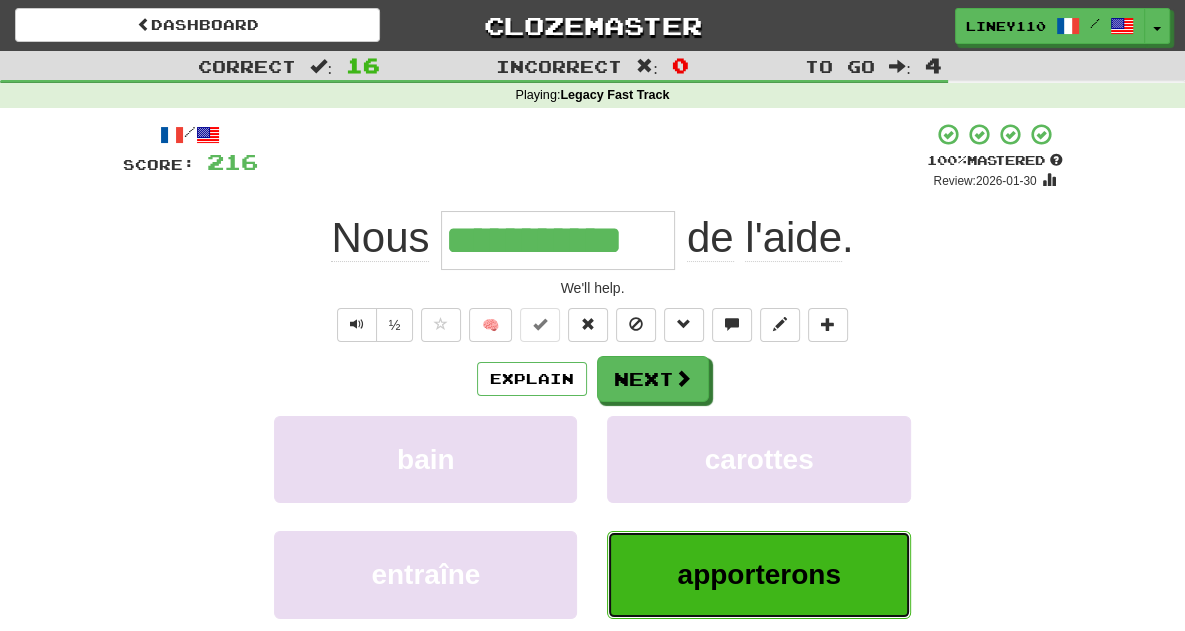 click on "apporterons" at bounding box center [758, 574] 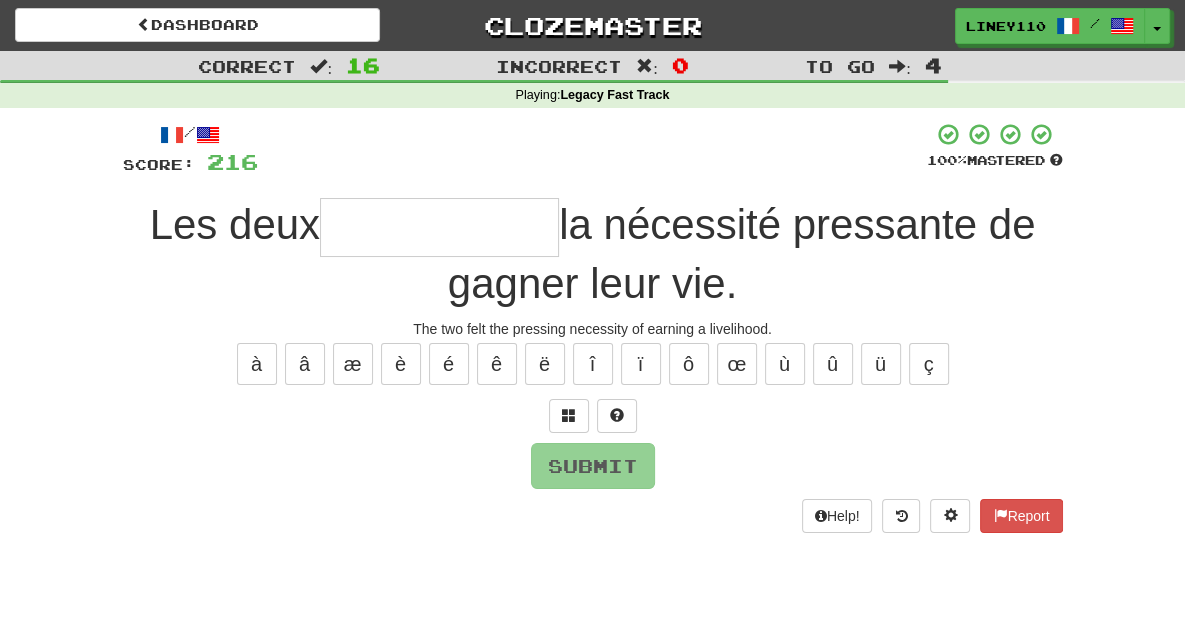 click at bounding box center [439, 227] 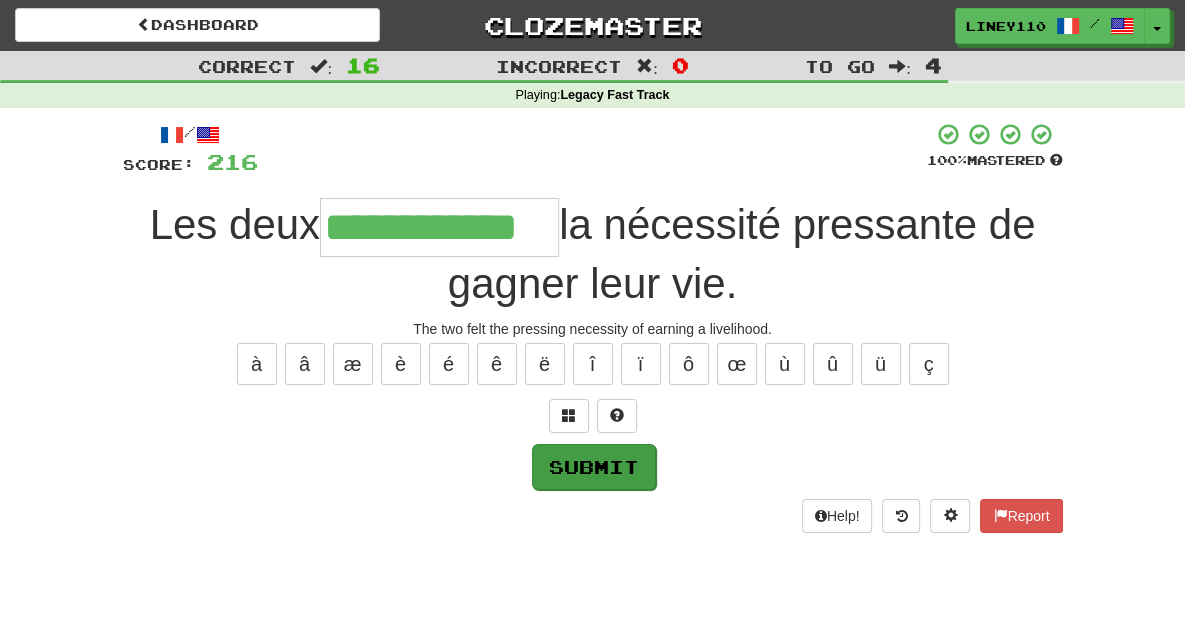 type on "**********" 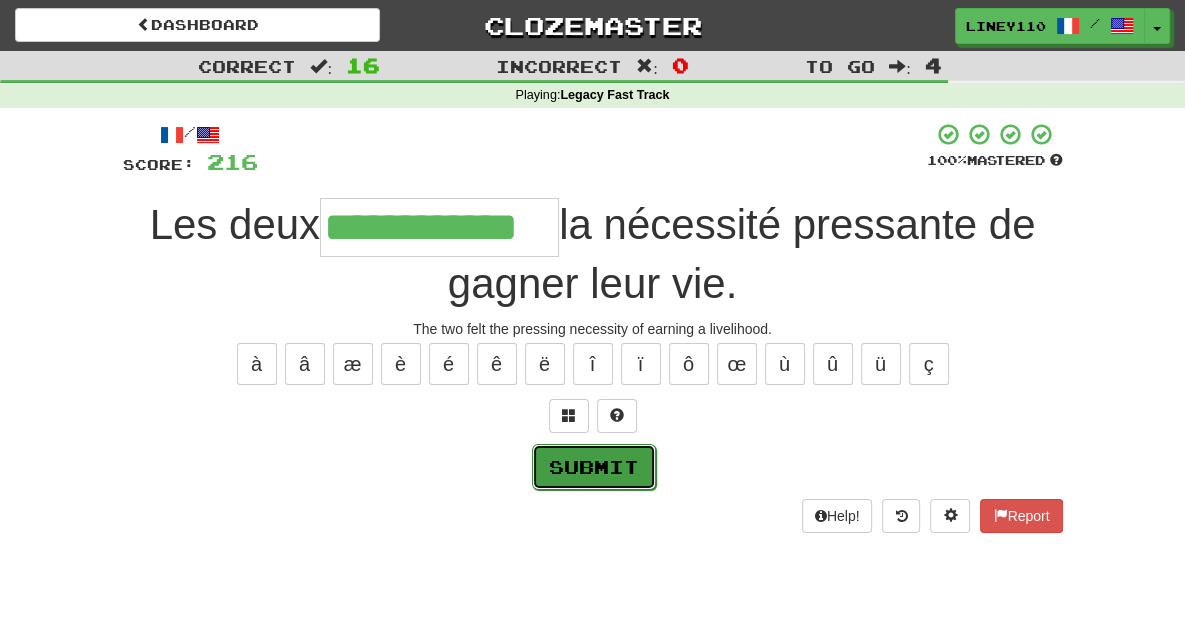 click on "Submit" at bounding box center [594, 467] 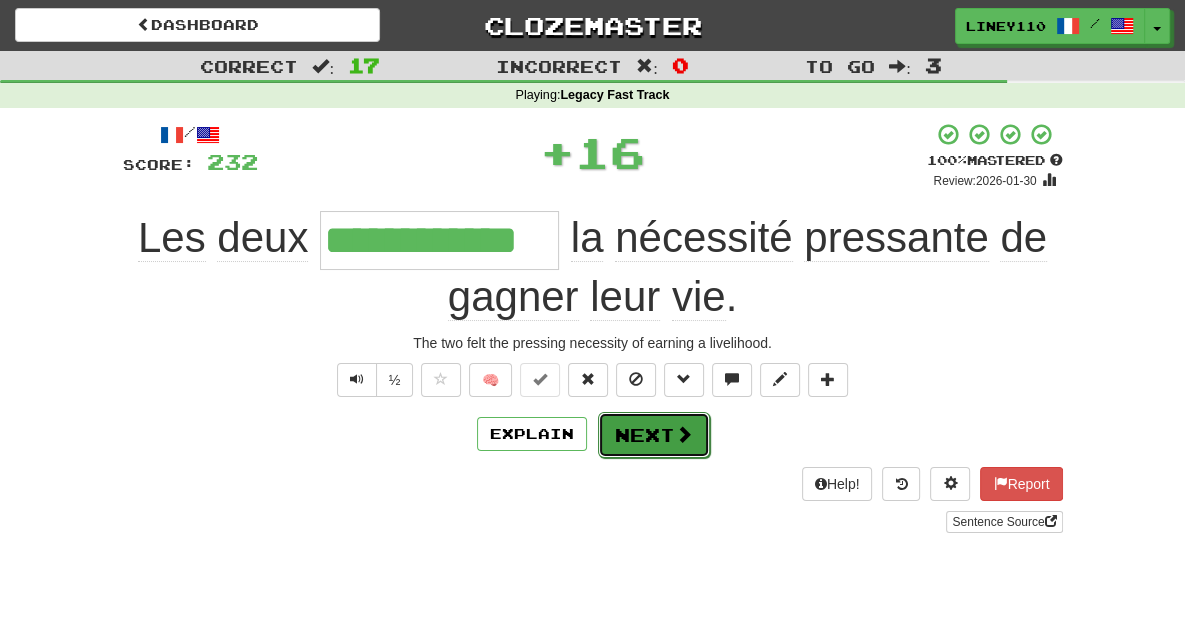 click on "Next" at bounding box center [654, 435] 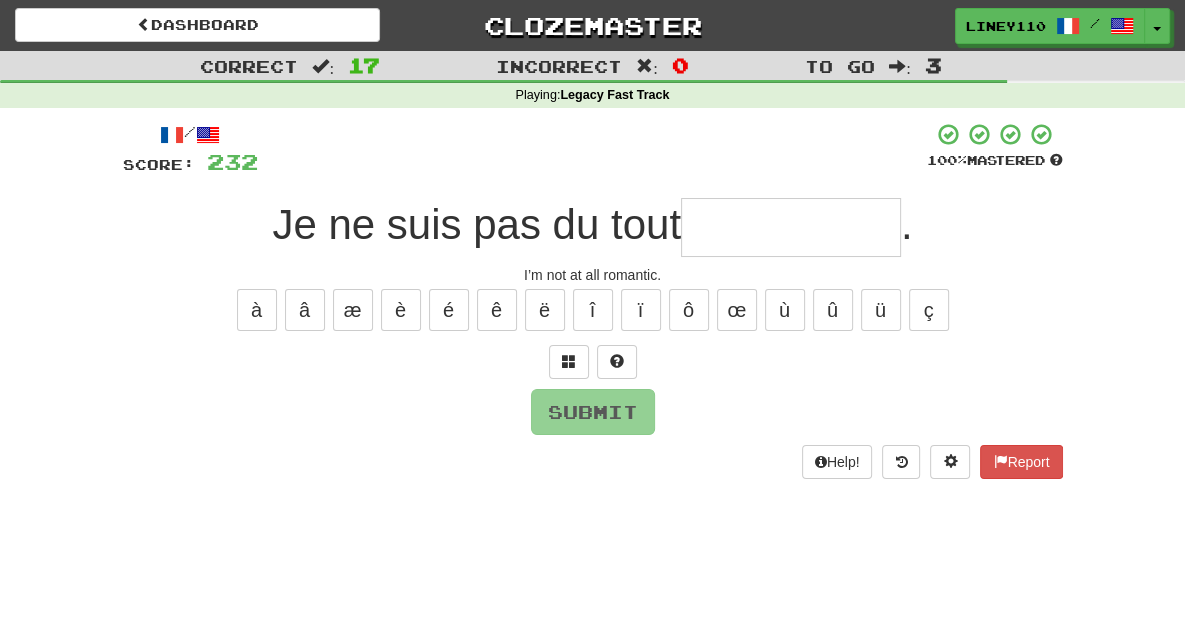 click at bounding box center [791, 227] 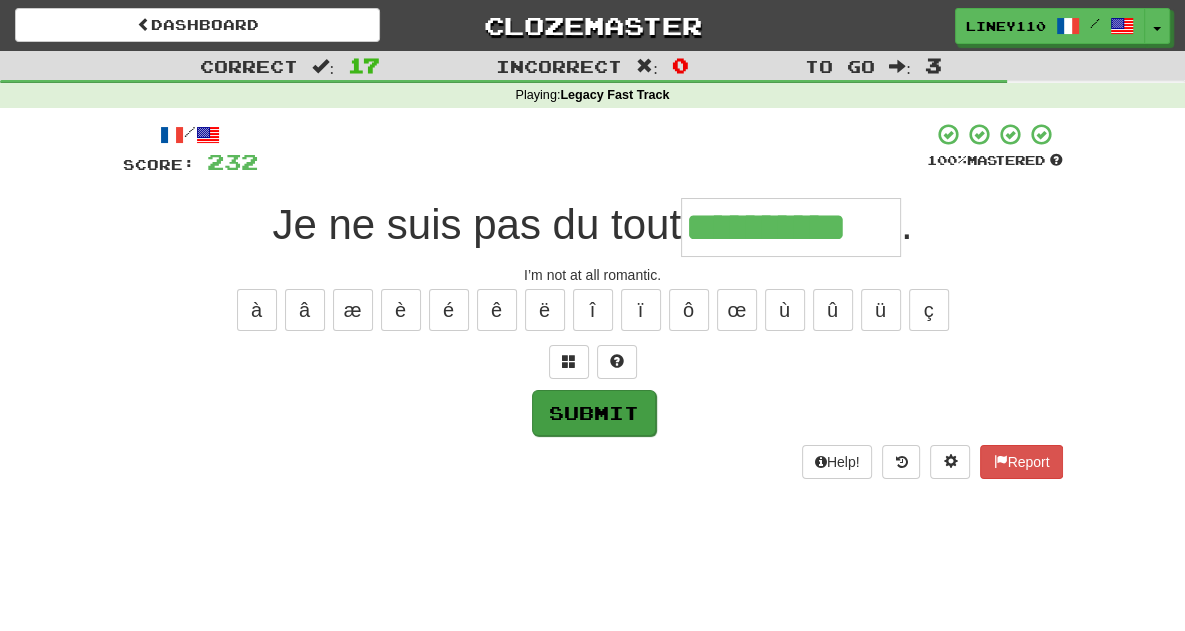 type on "**********" 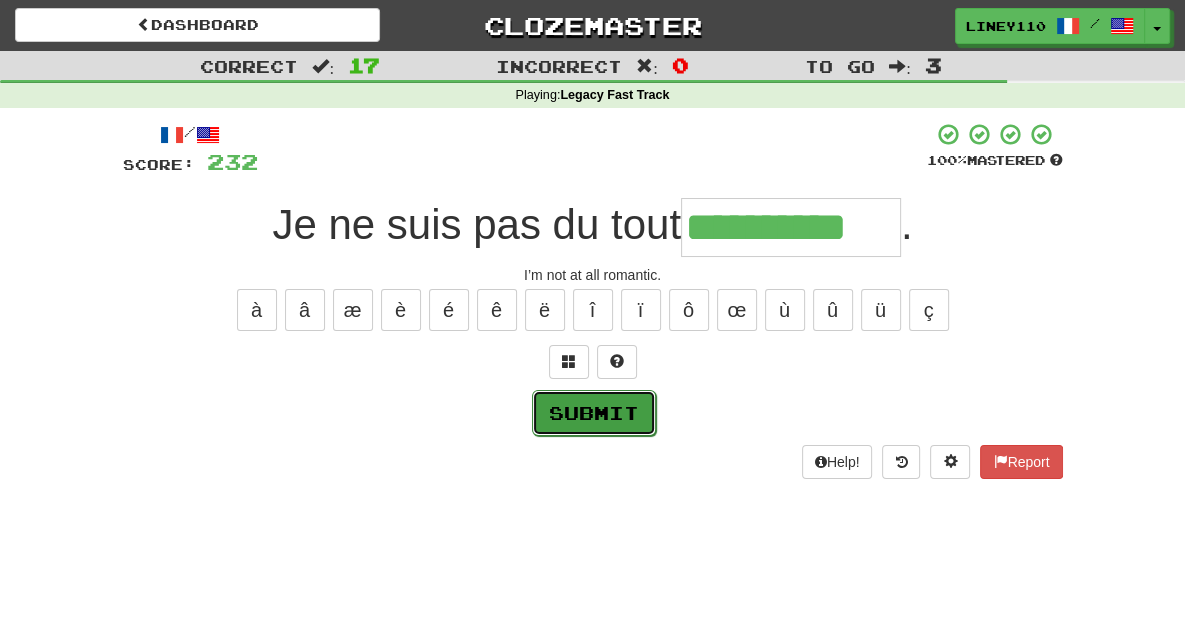 click on "Submit" at bounding box center [594, 413] 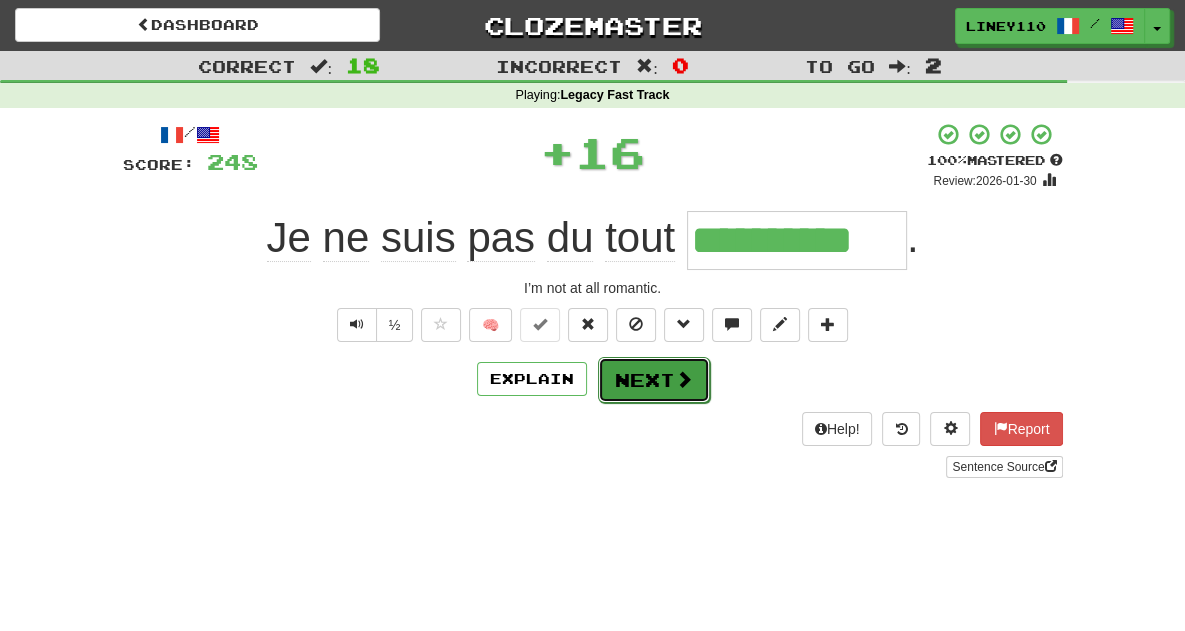 click on "Next" at bounding box center [654, 380] 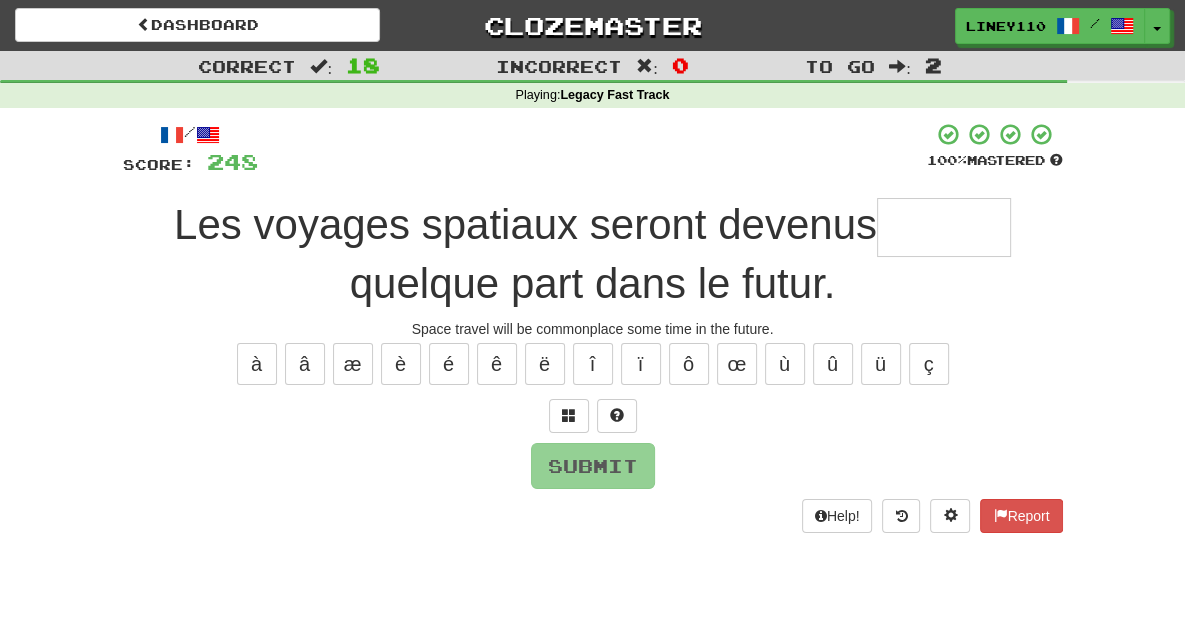 click at bounding box center [944, 227] 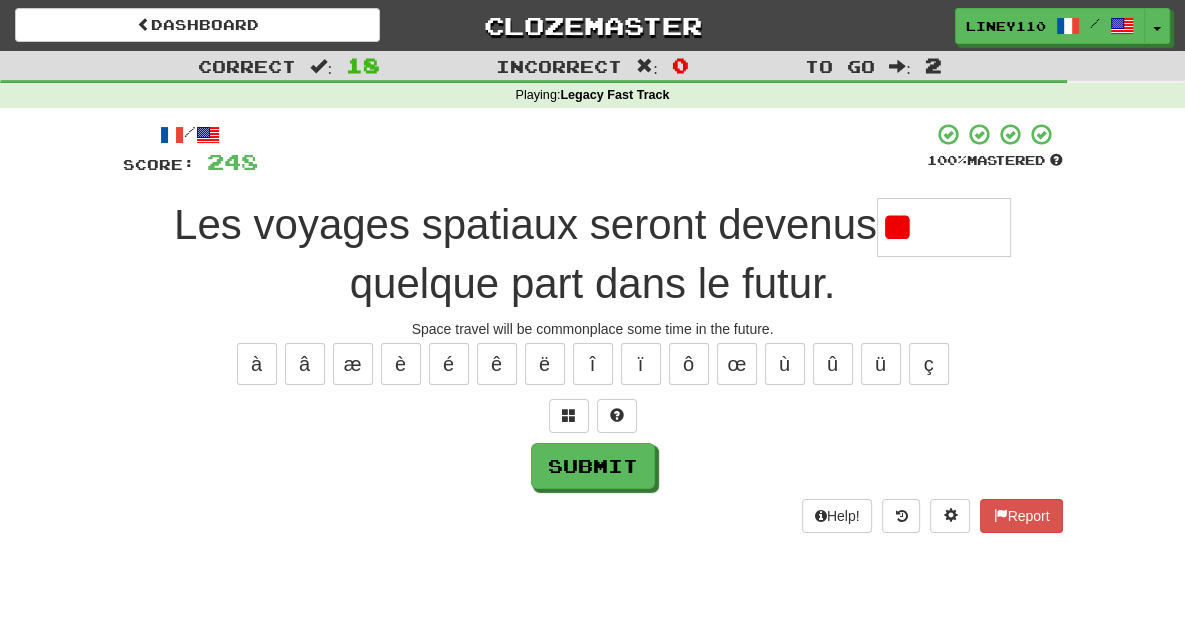 type on "*" 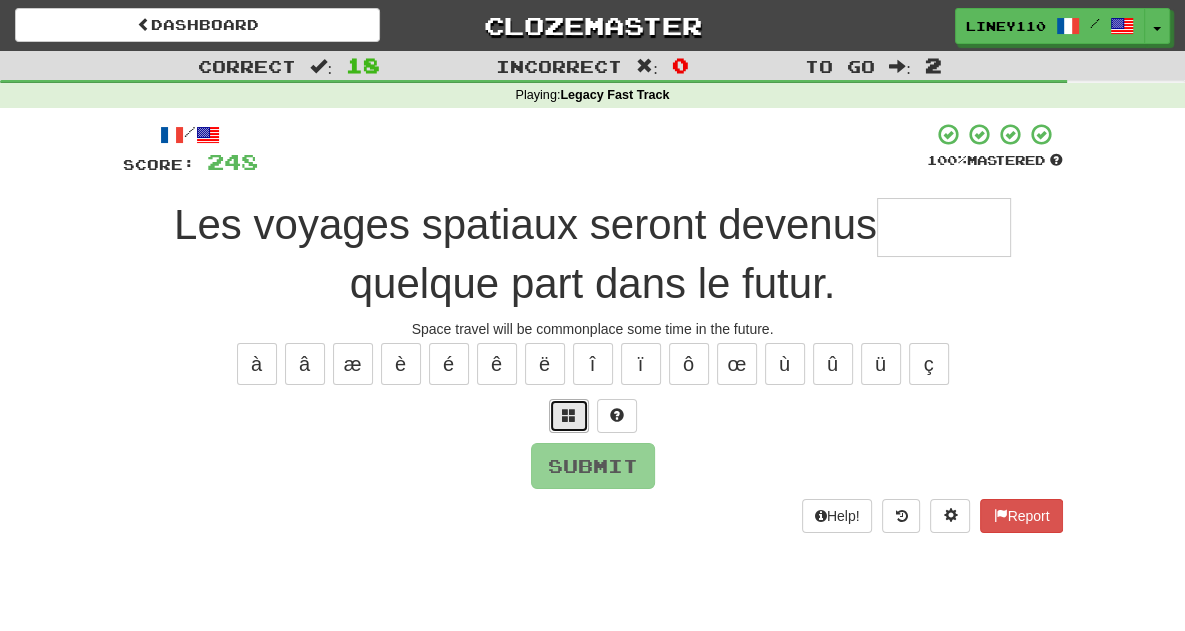 click at bounding box center (569, 415) 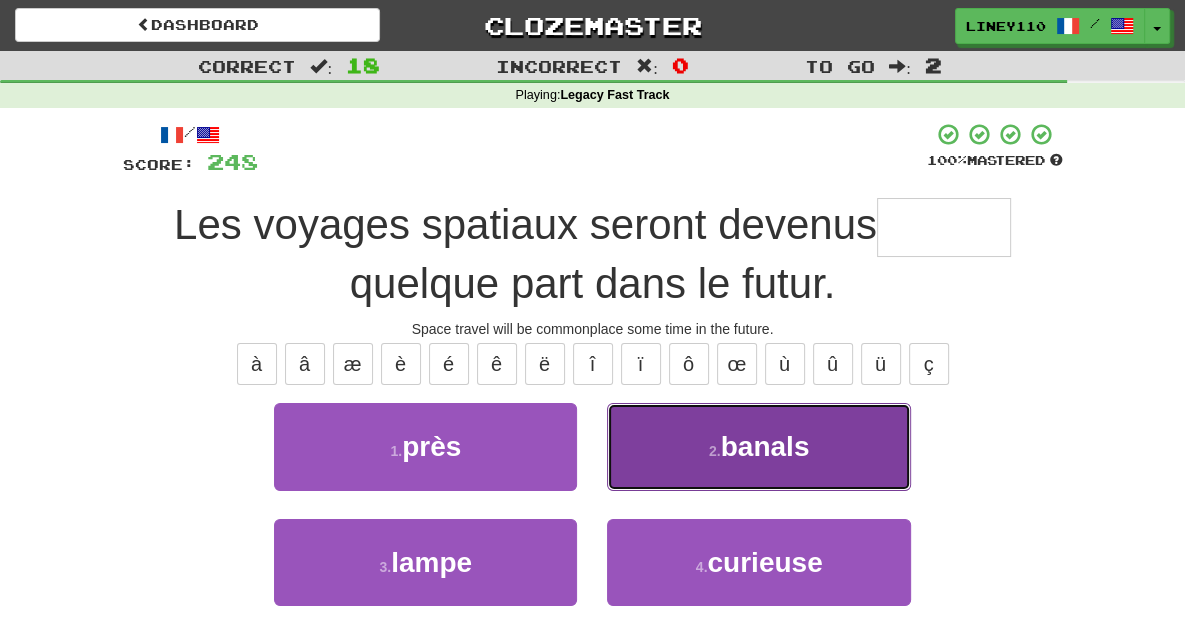 click on "2 .  banals" at bounding box center (758, 446) 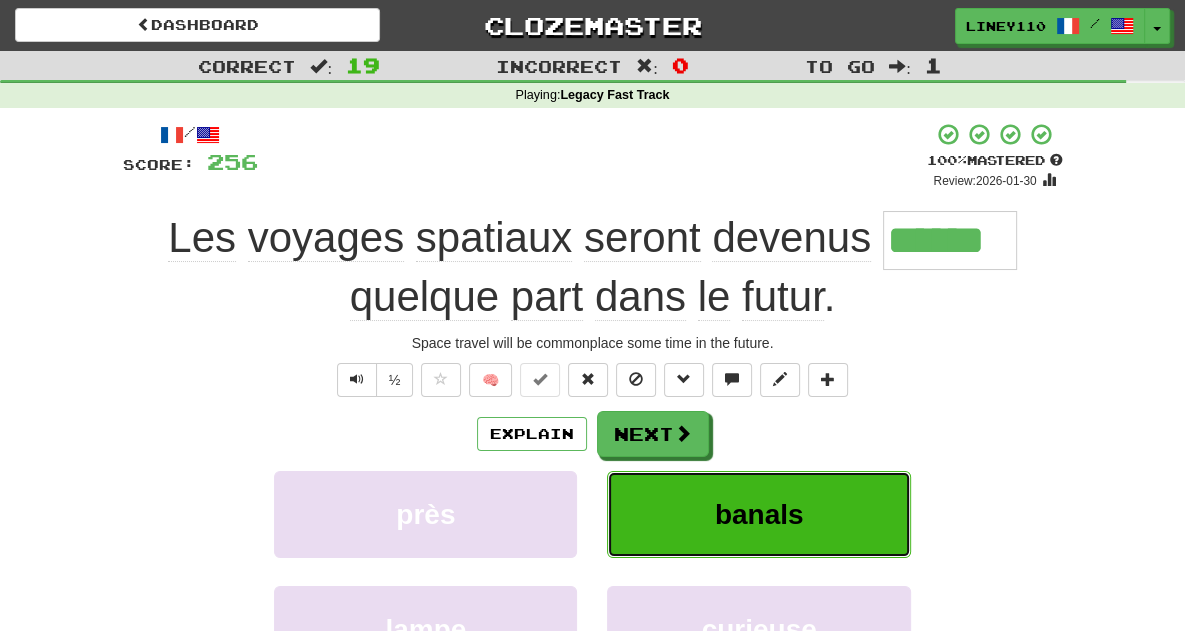 click on "banals" at bounding box center [759, 514] 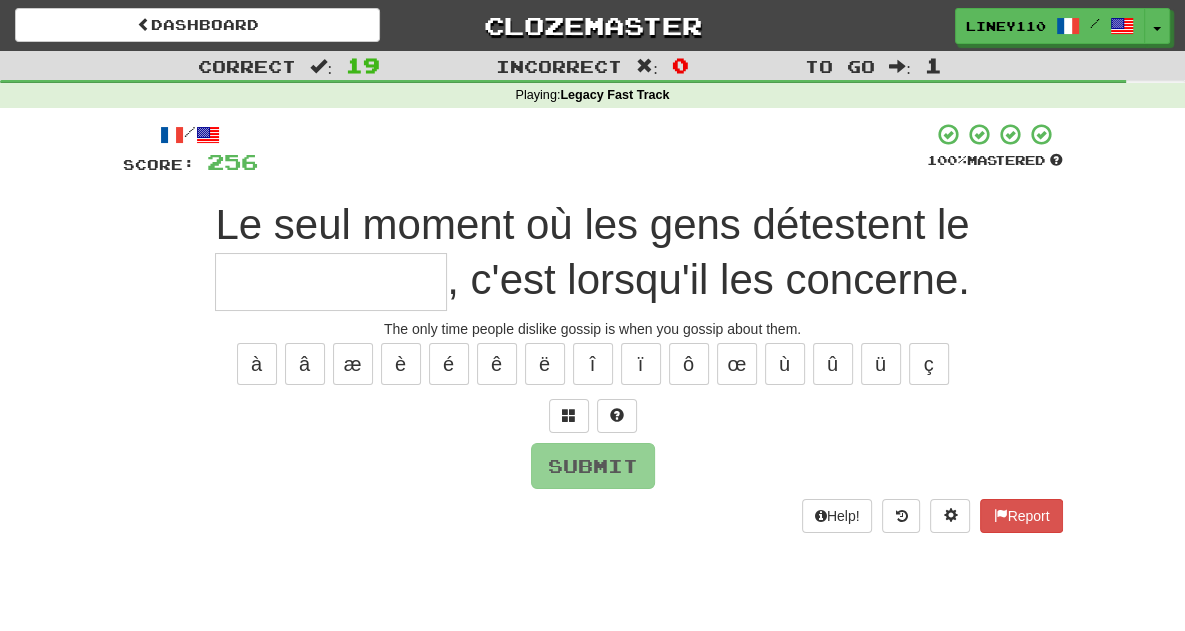 click at bounding box center (331, 282) 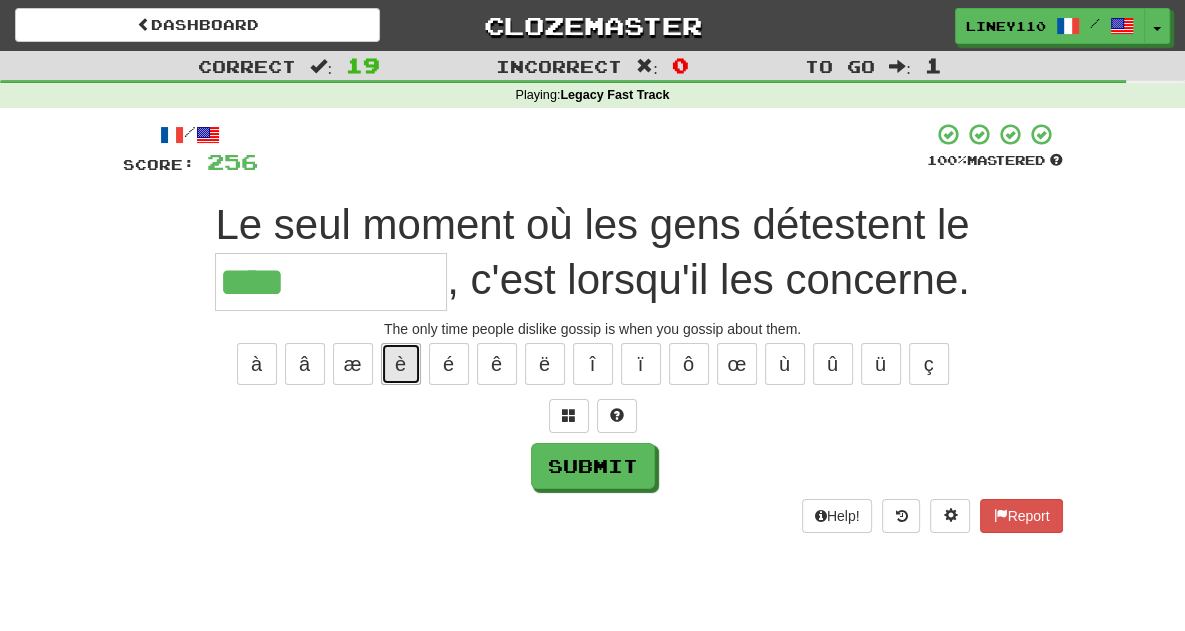 click on "è" at bounding box center (401, 364) 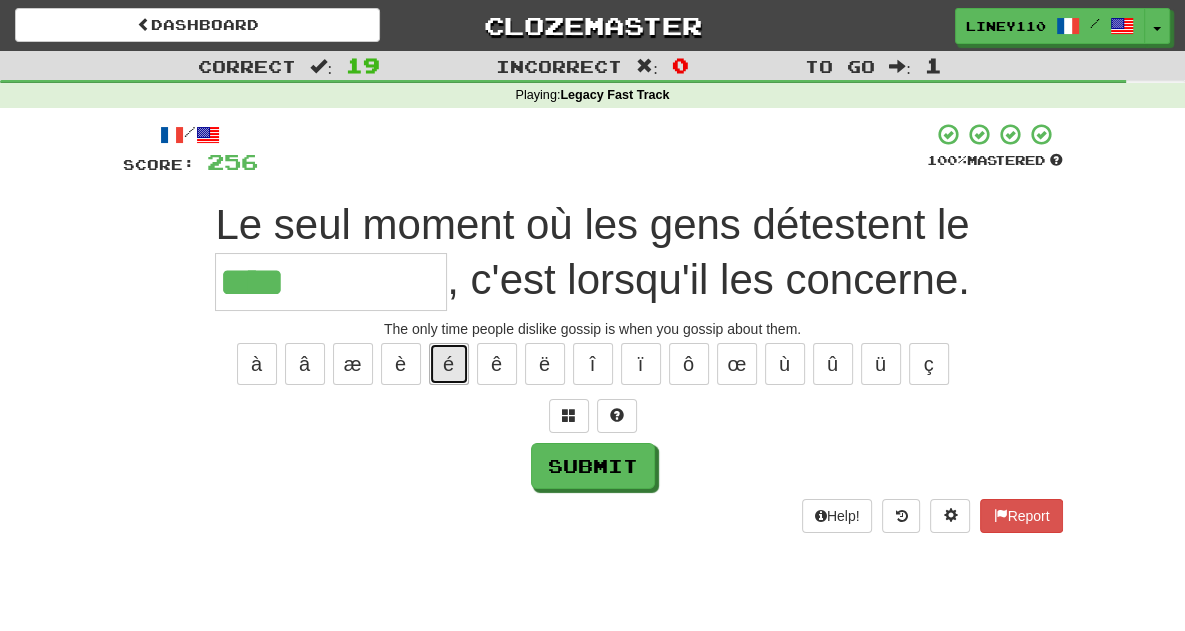 click on "é" at bounding box center (449, 364) 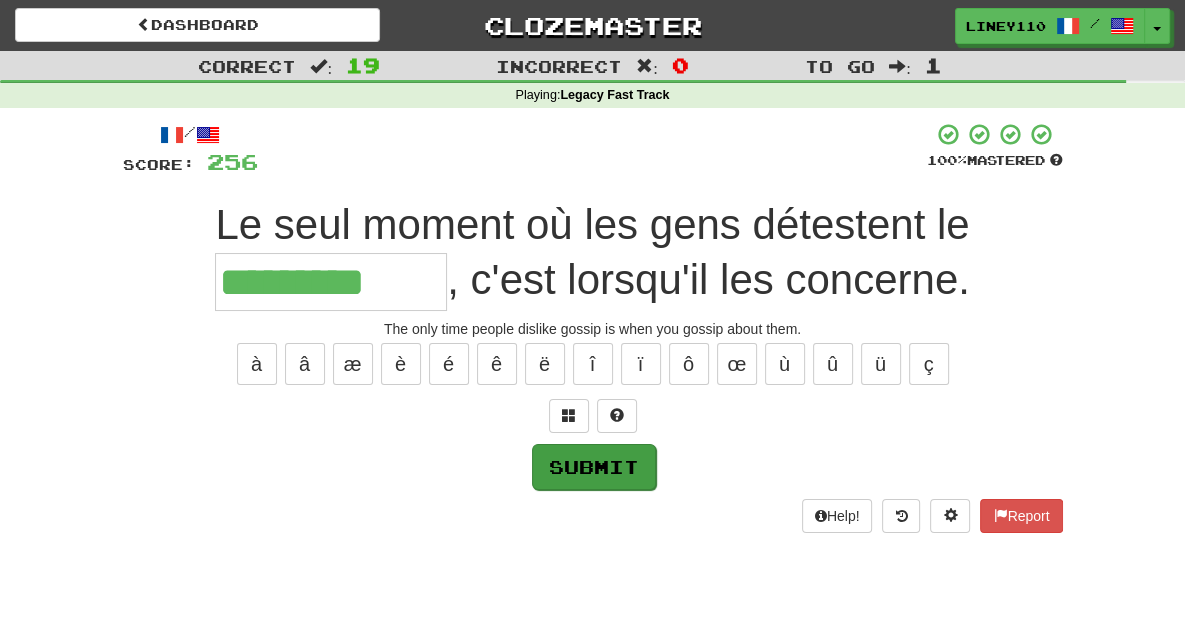type on "*********" 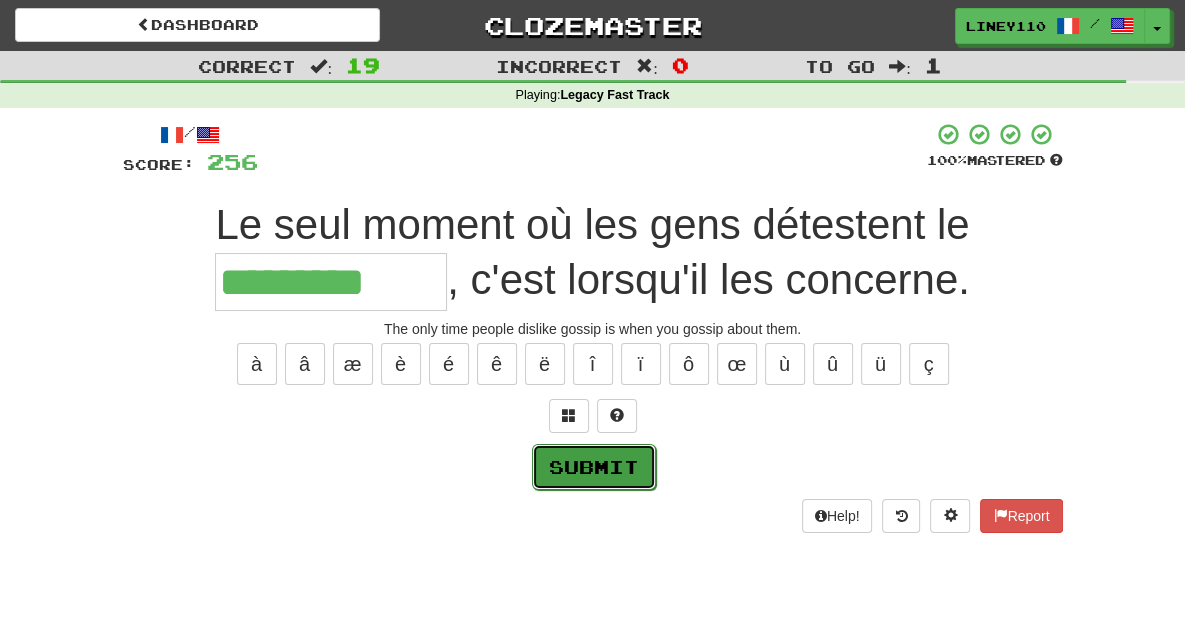click on "Submit" at bounding box center [594, 467] 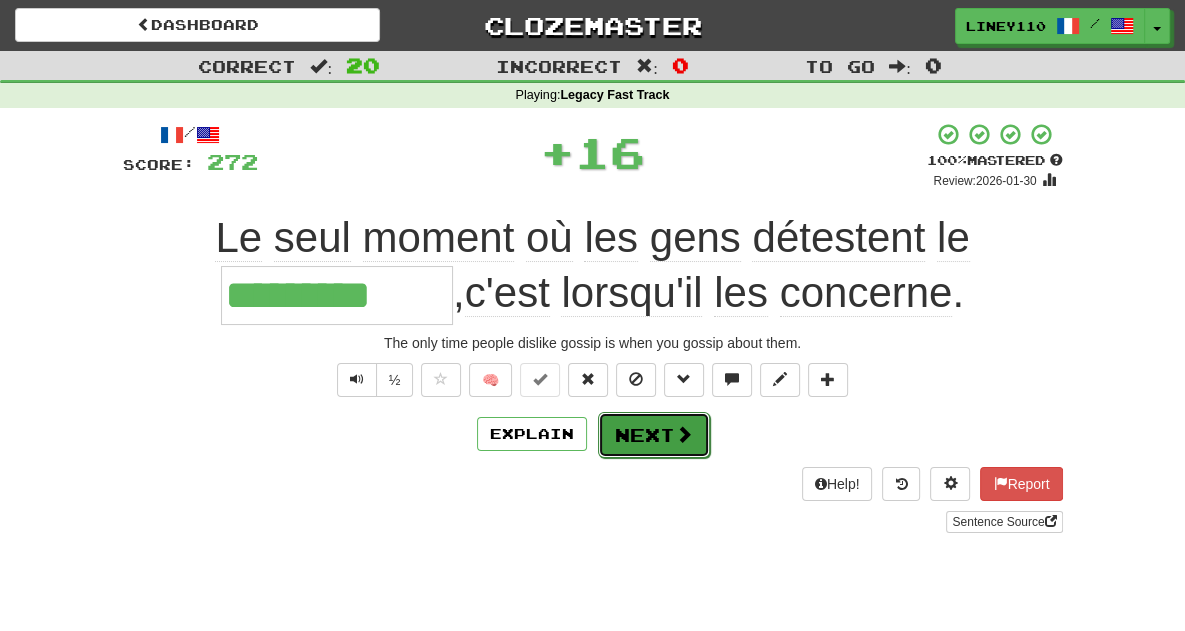 click on "Next" at bounding box center (654, 435) 